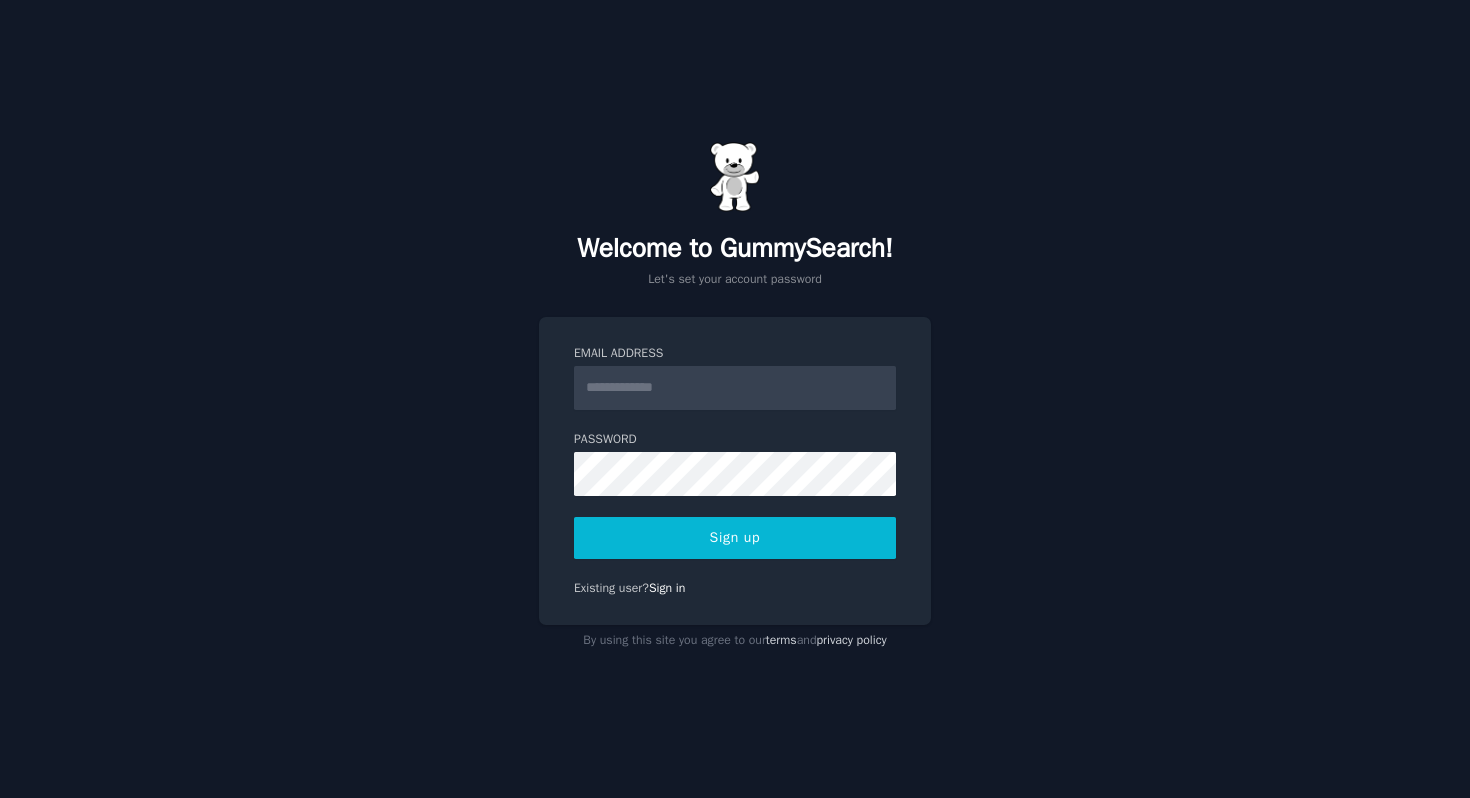 scroll, scrollTop: 0, scrollLeft: 0, axis: both 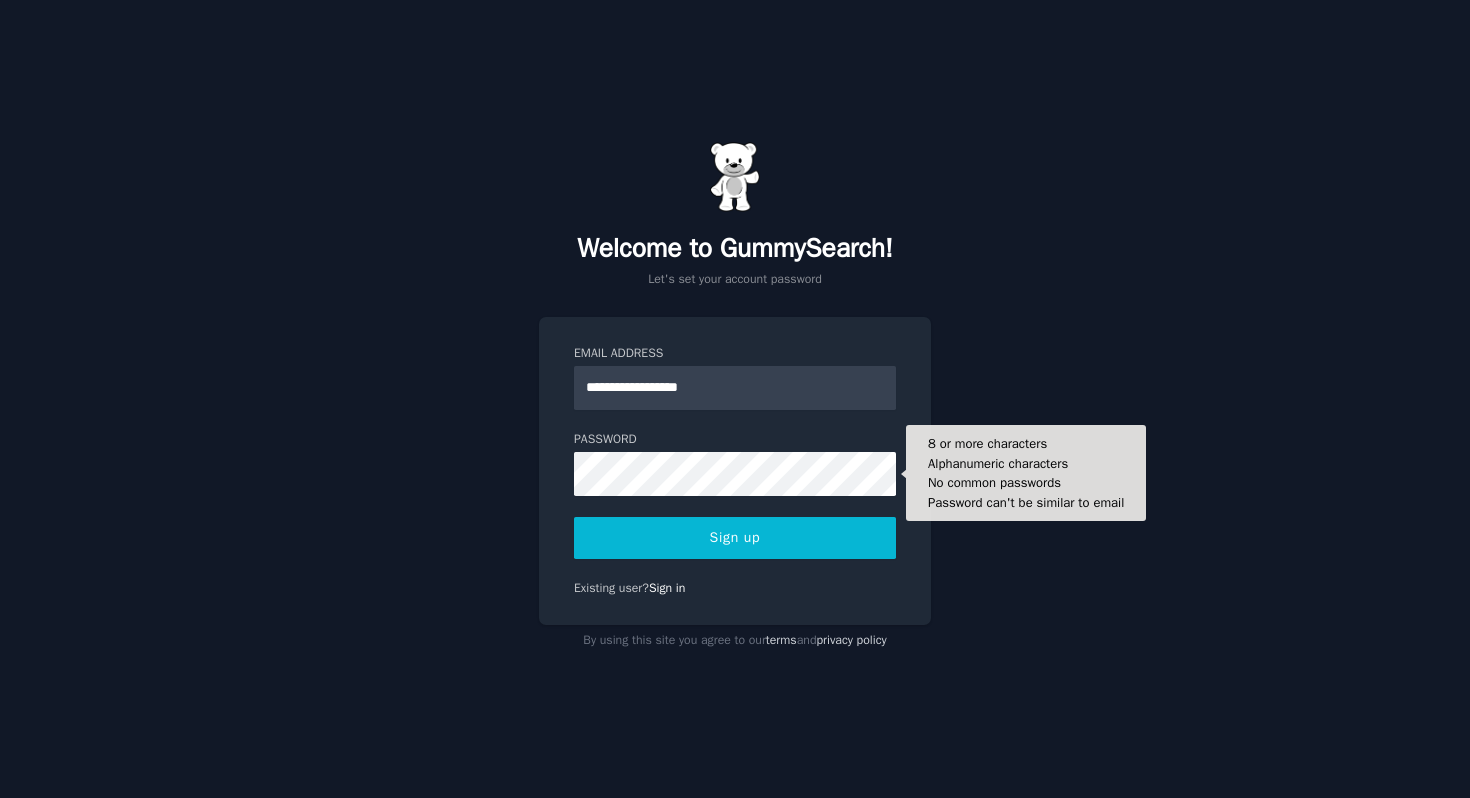 type on "**********" 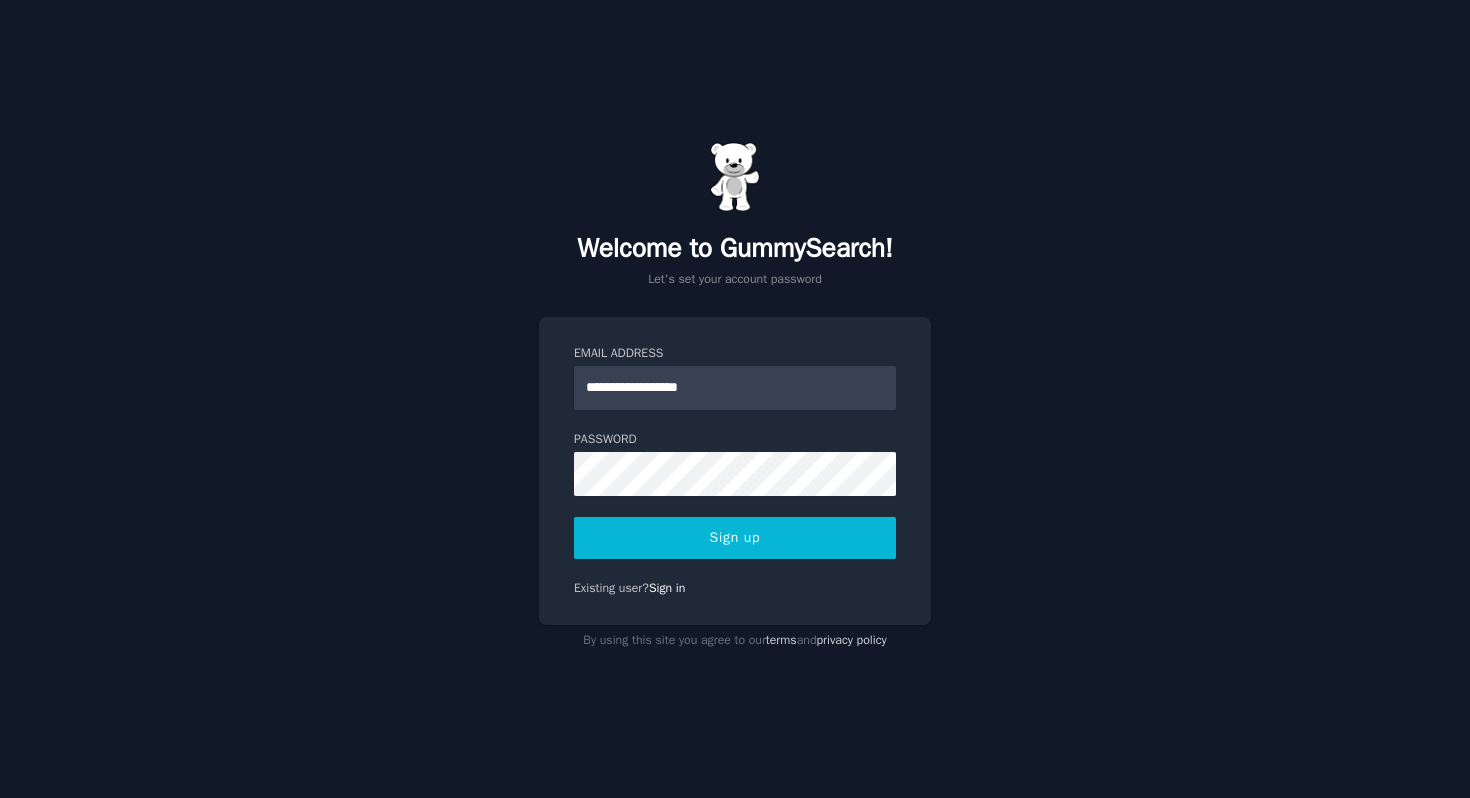 click on "Sign up" at bounding box center (735, 538) 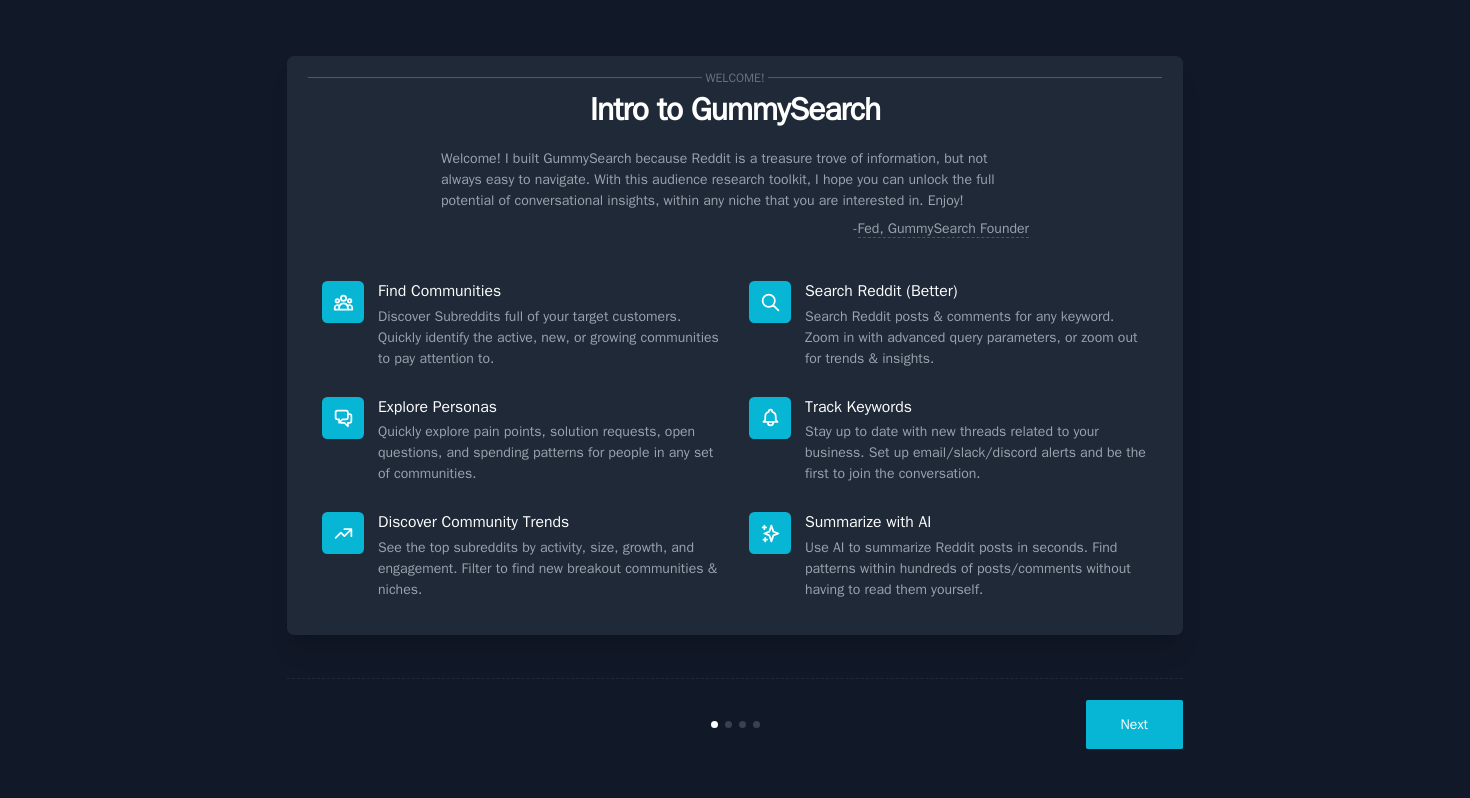 scroll, scrollTop: 0, scrollLeft: 0, axis: both 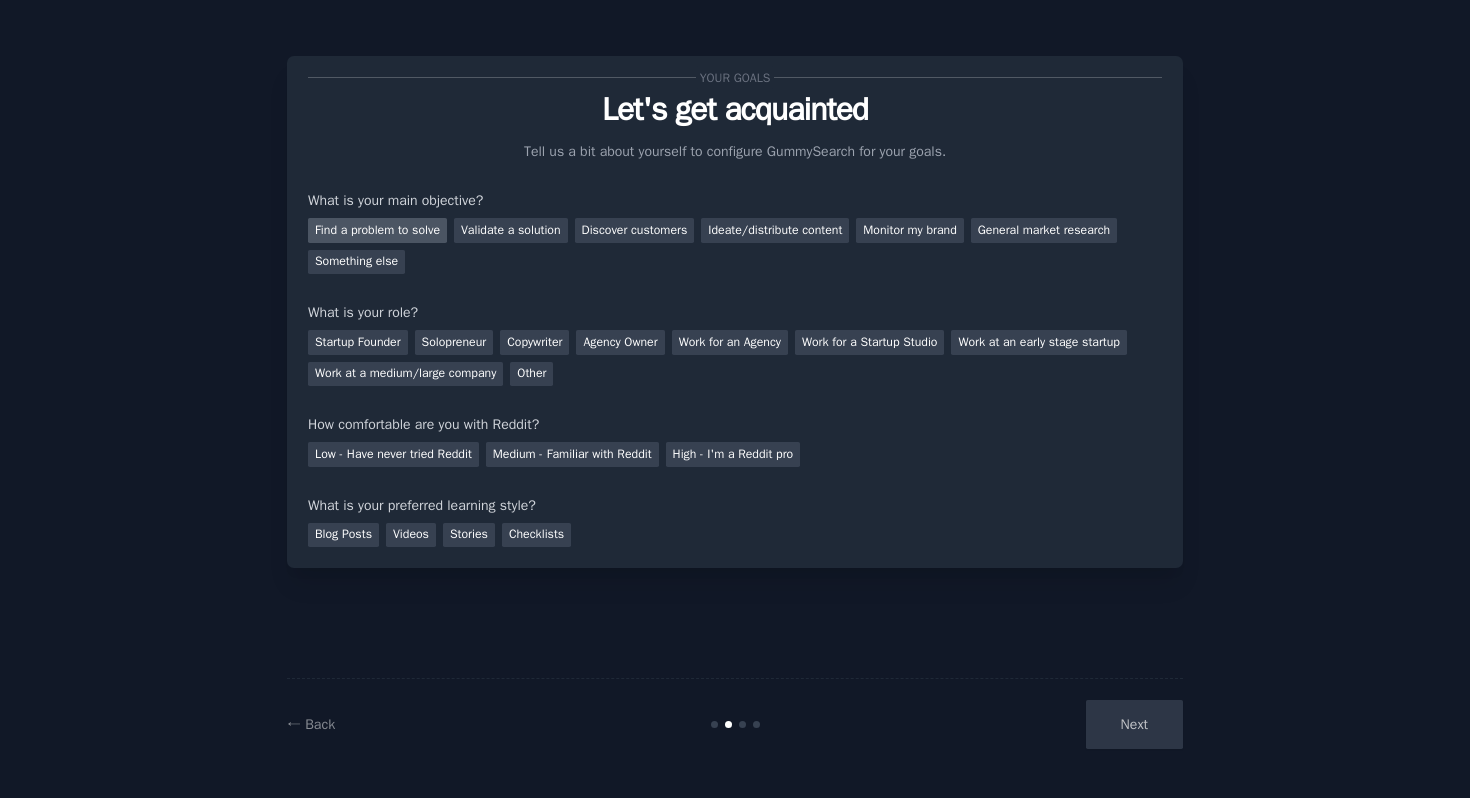 click on "Find a problem to solve" at bounding box center (377, 230) 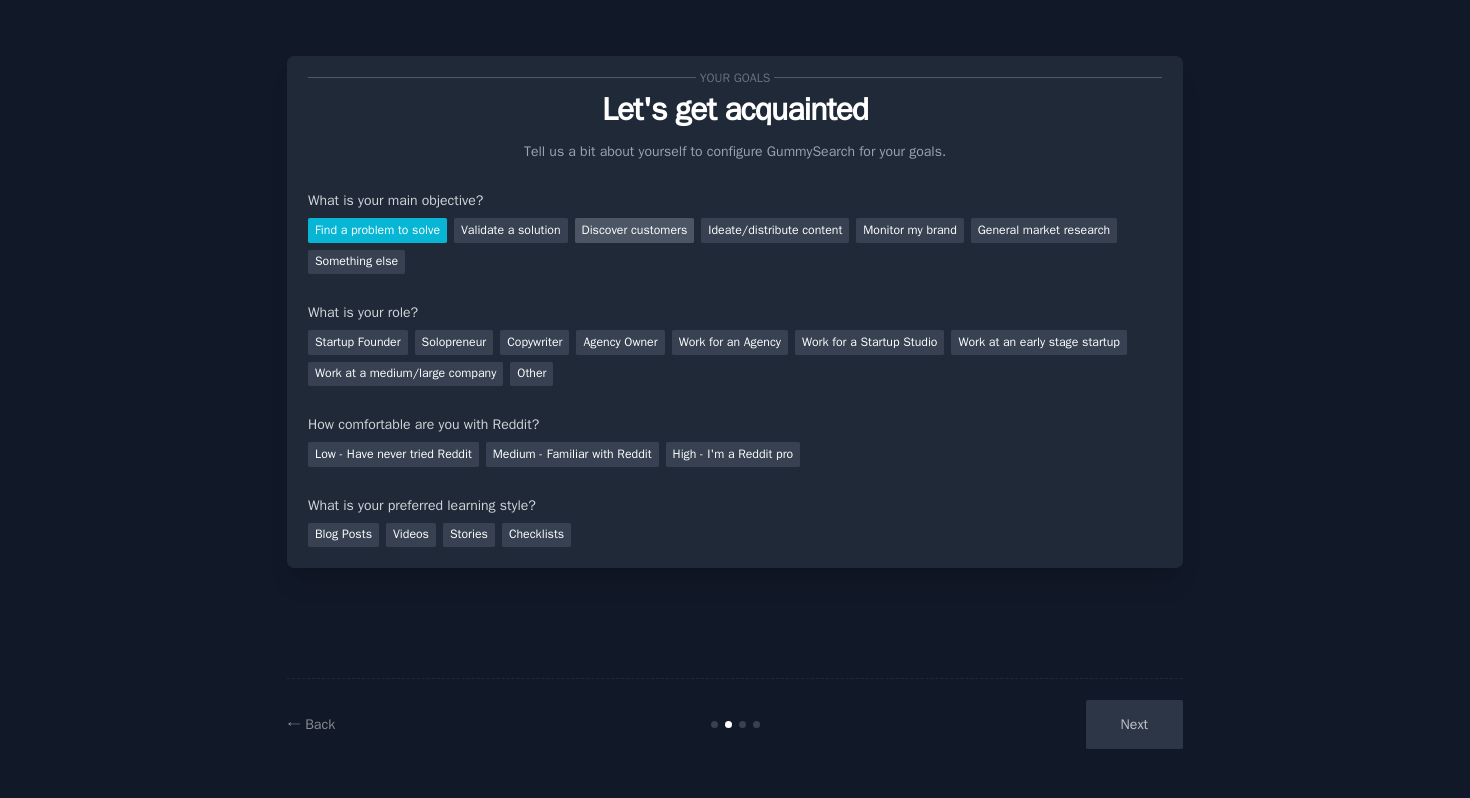 click on "Discover customers" at bounding box center [635, 230] 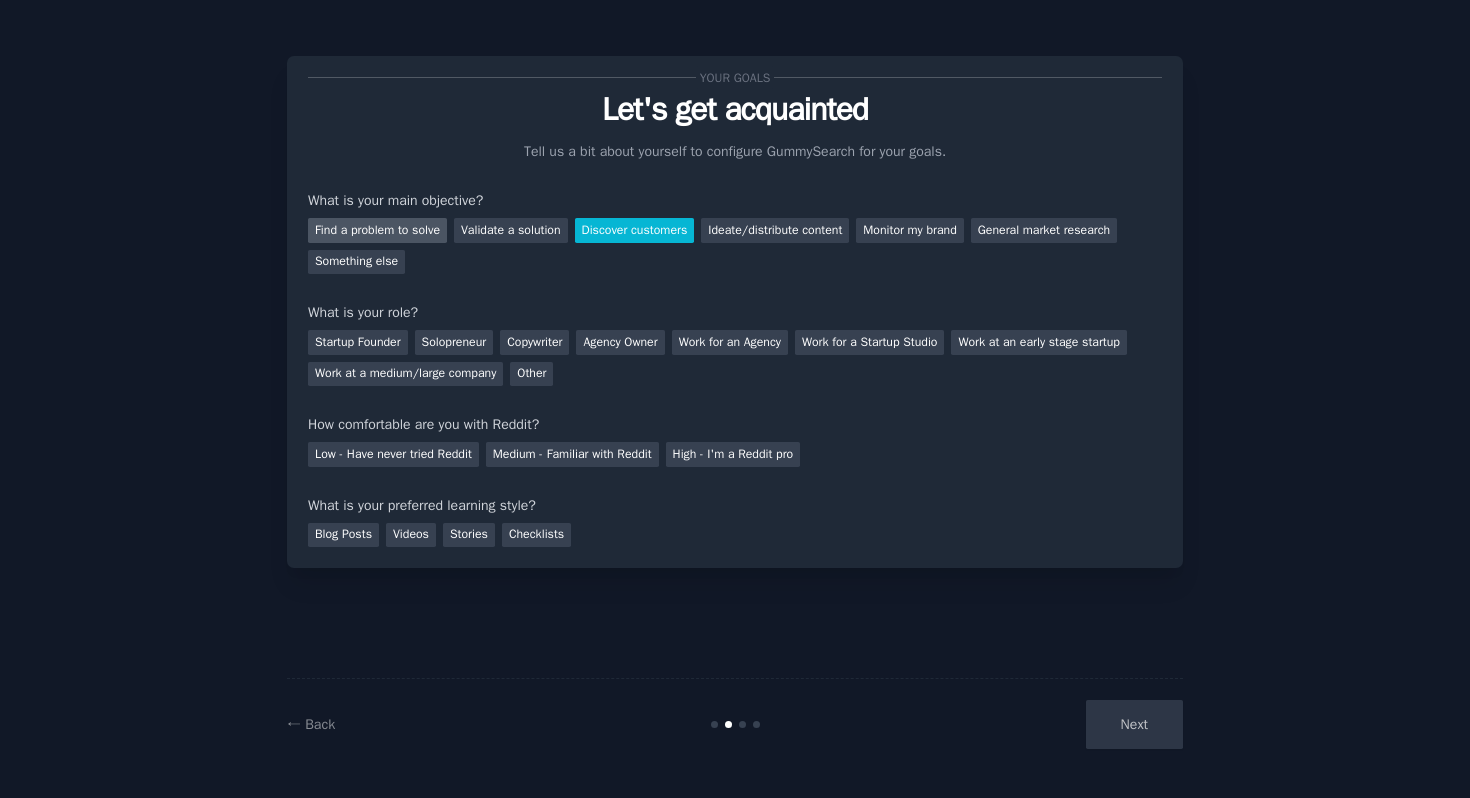 click on "Find a problem to solve" at bounding box center (377, 230) 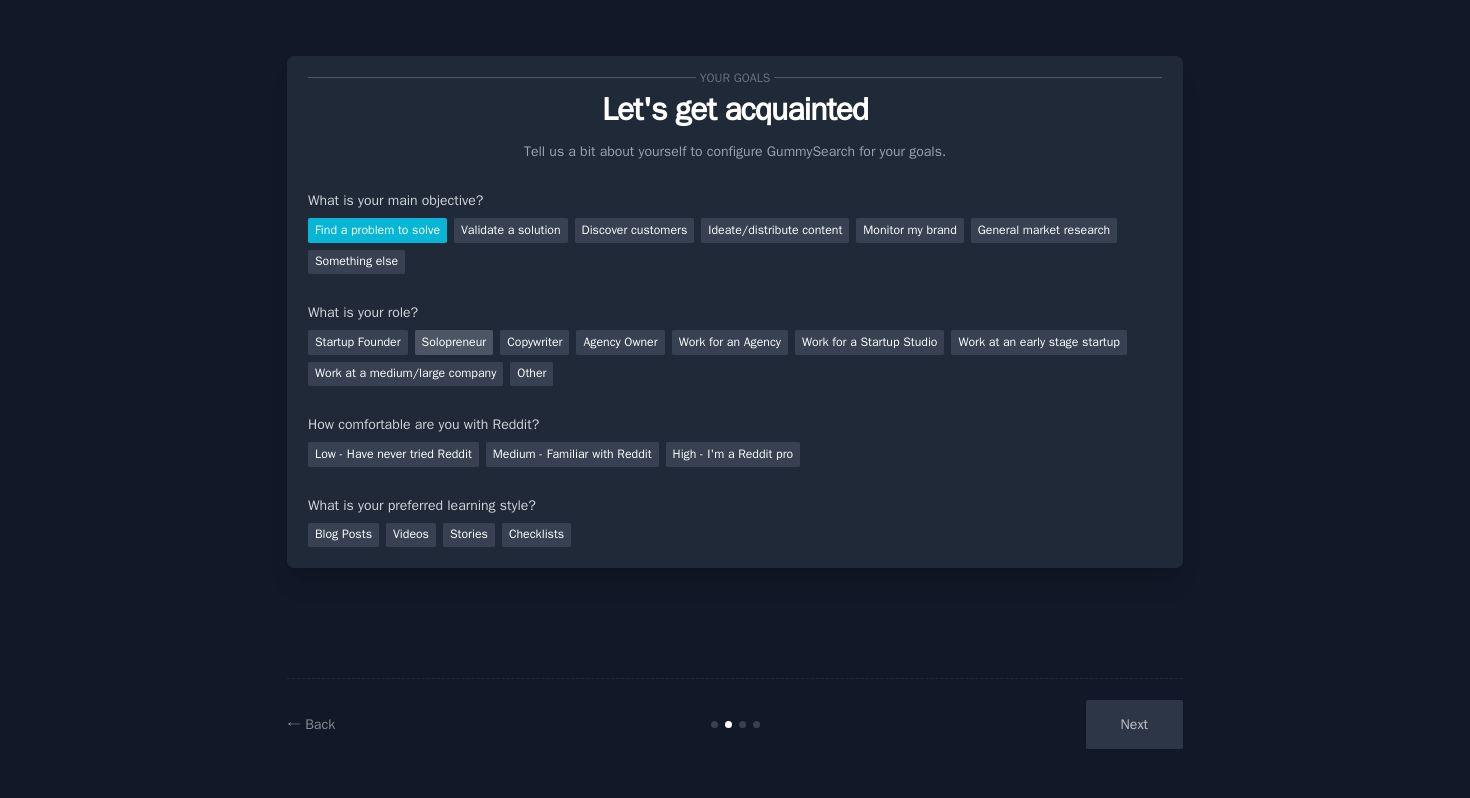 click on "Solopreneur" at bounding box center (454, 342) 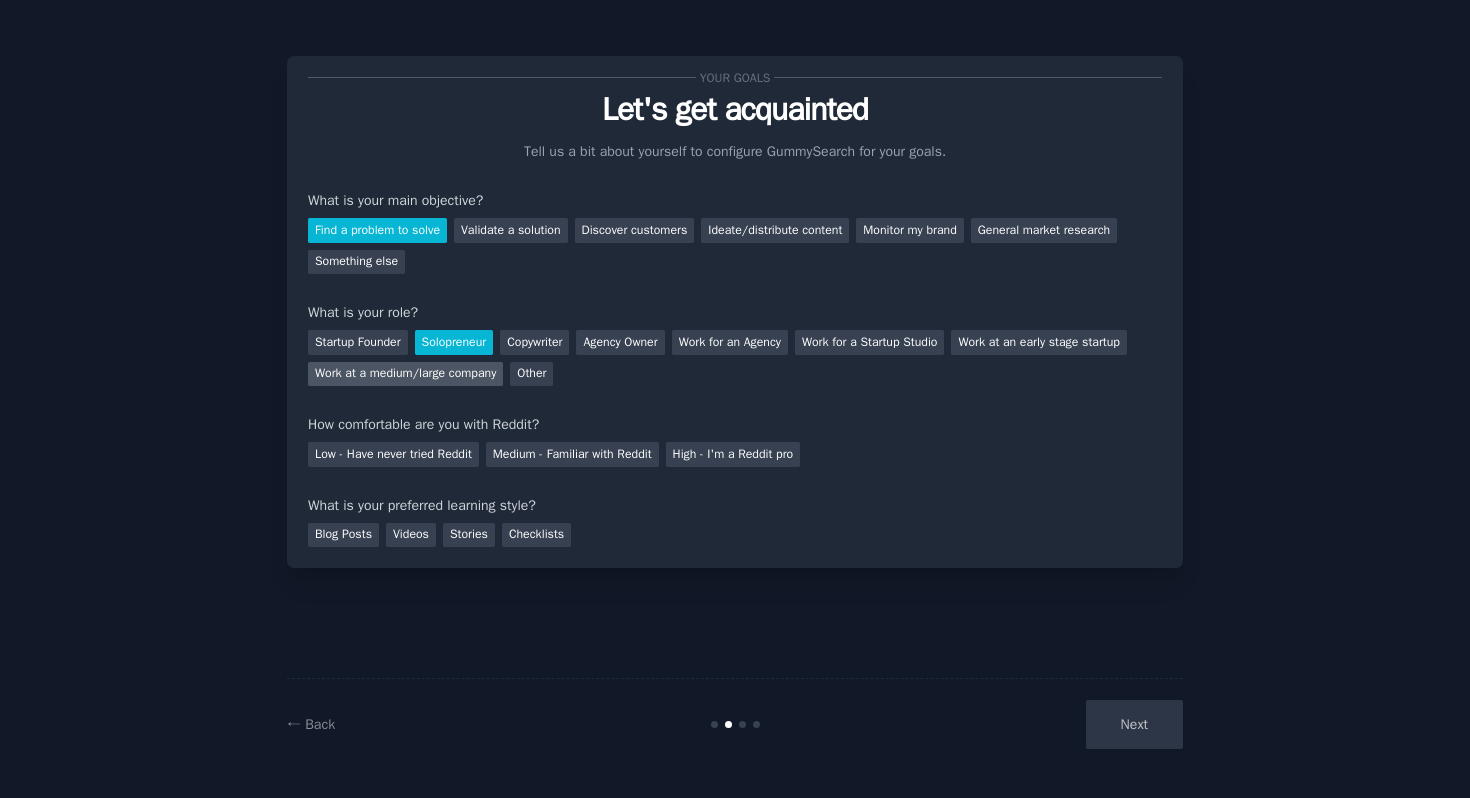 click on "Work at a medium/large company" at bounding box center (405, 374) 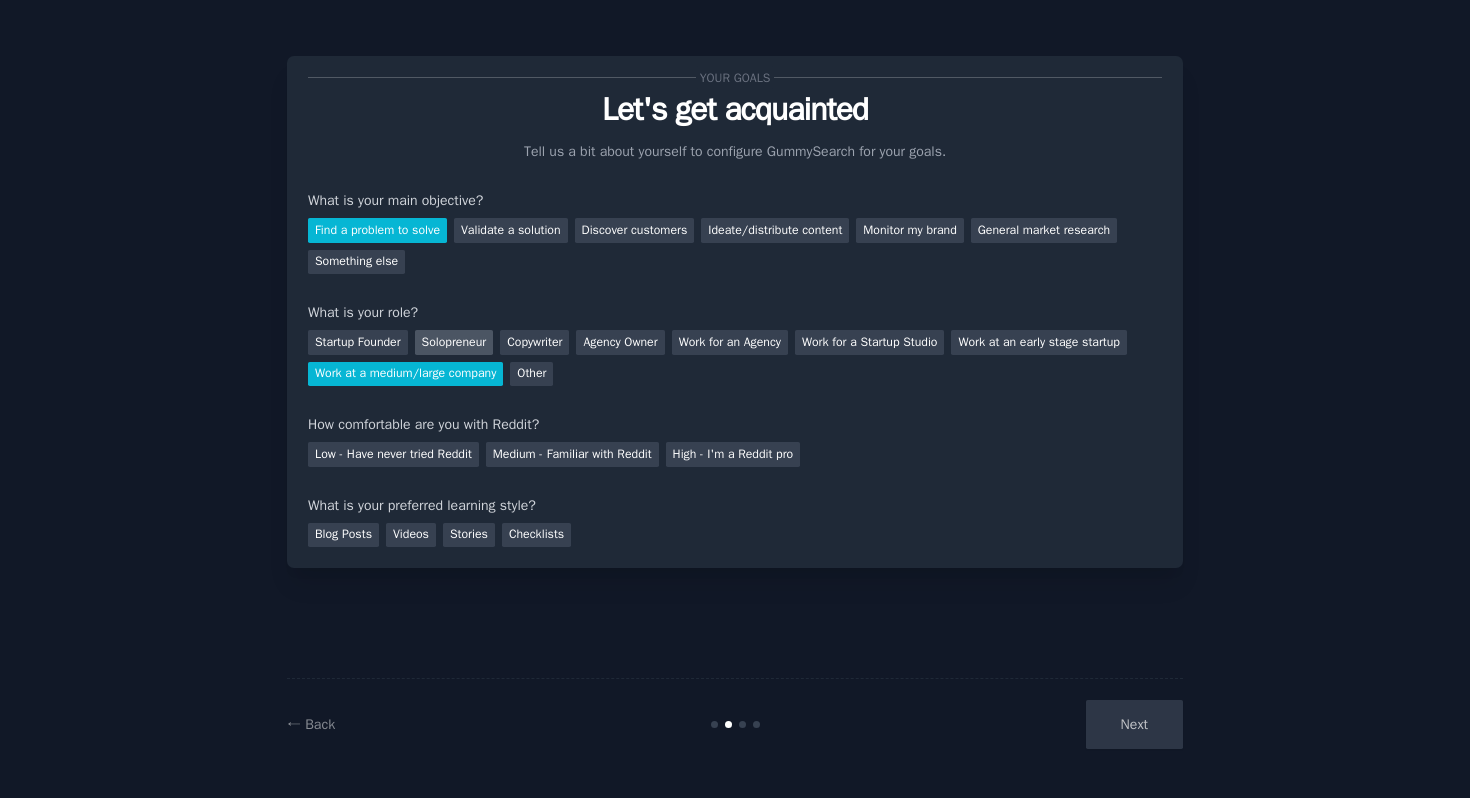 click on "Solopreneur" at bounding box center (454, 342) 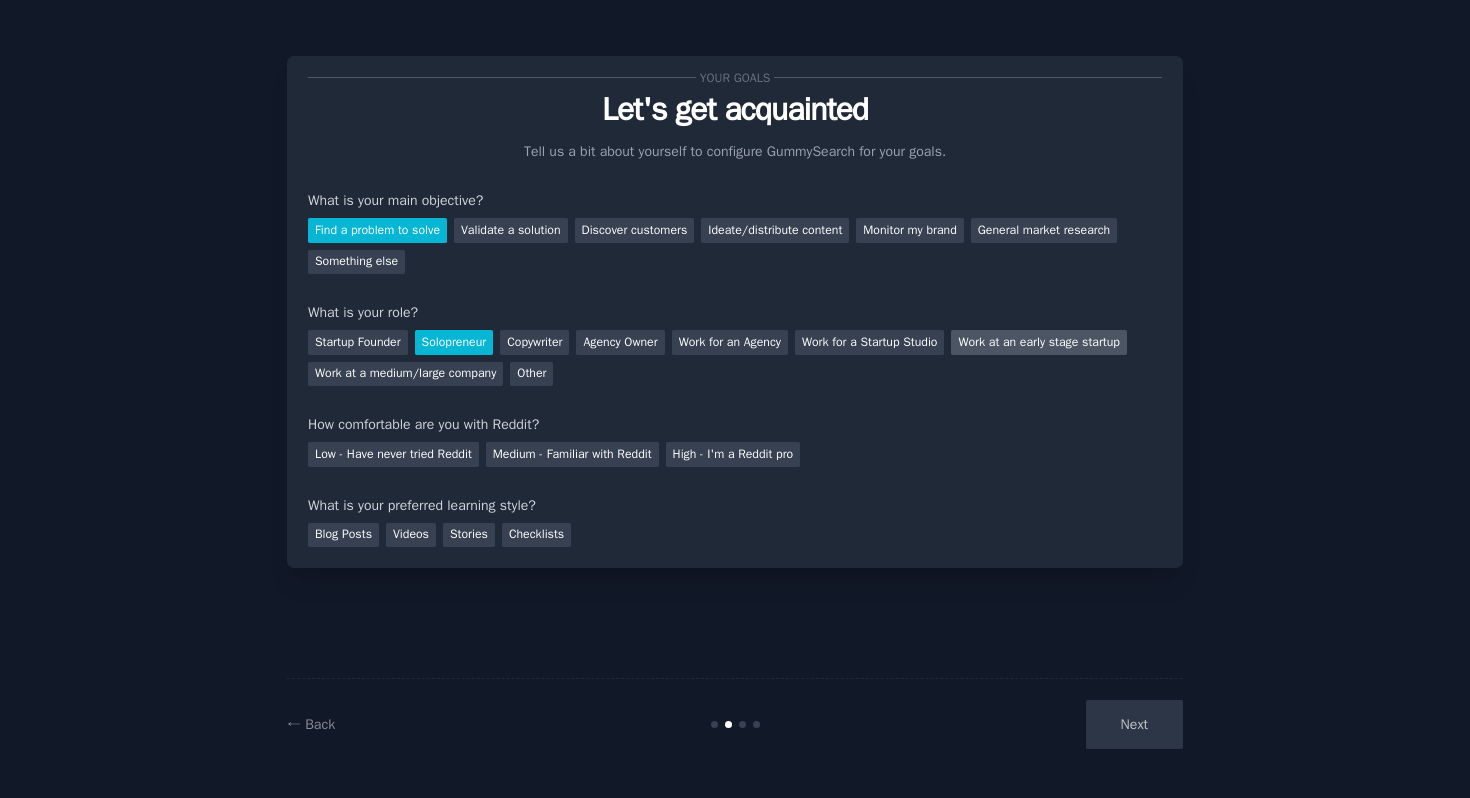 click on "Work at an early stage startup" at bounding box center [1038, 342] 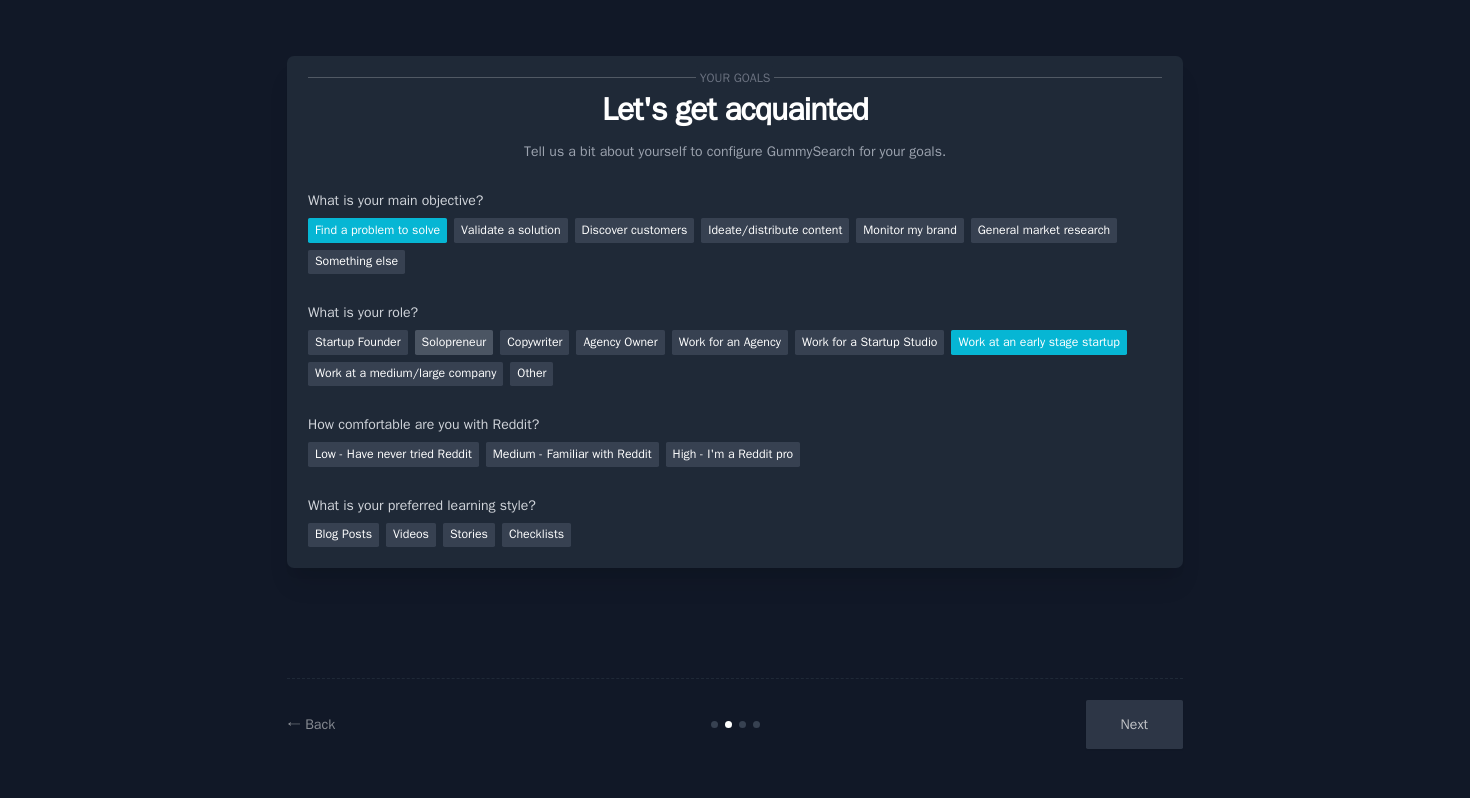click on "Solopreneur" at bounding box center (454, 342) 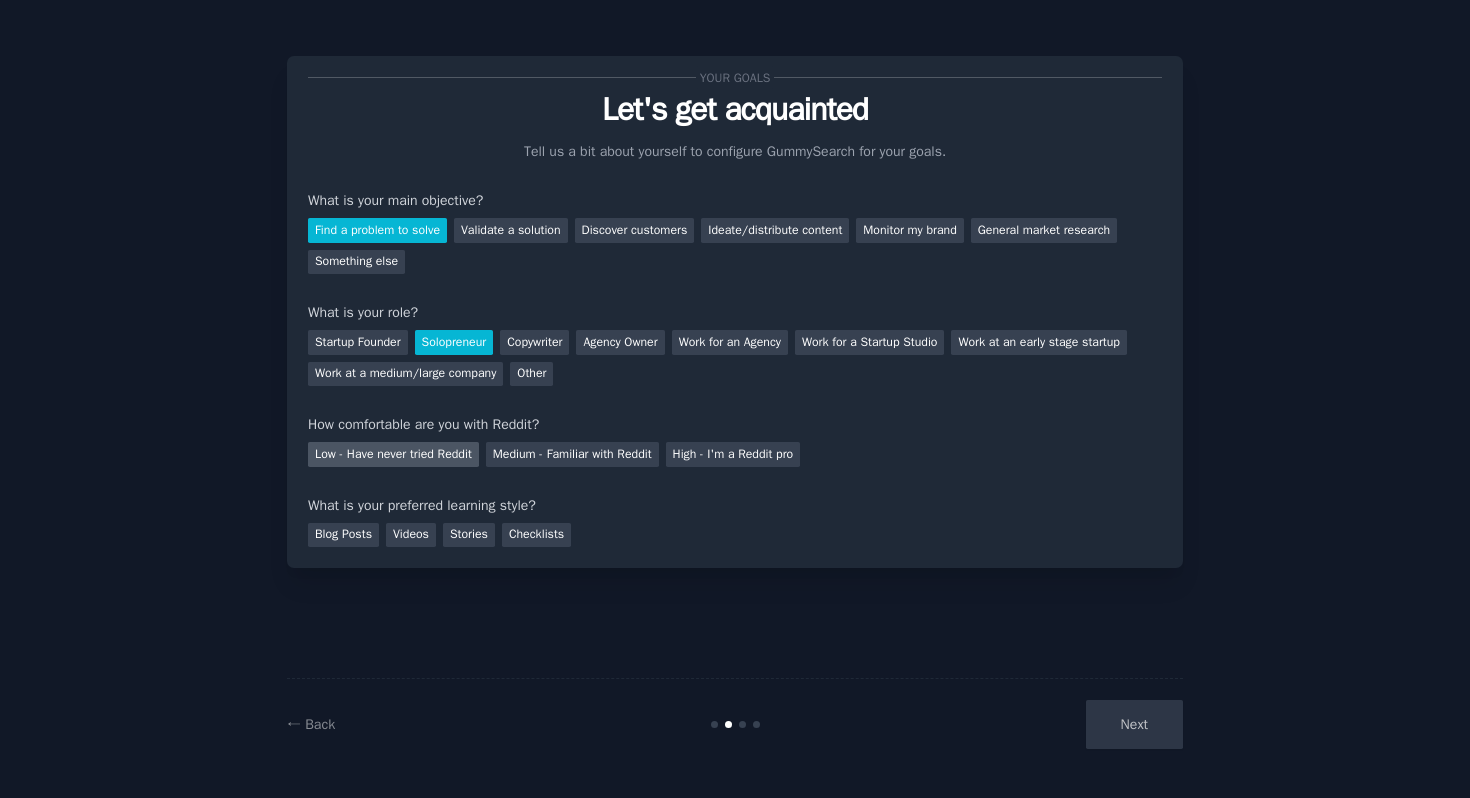 click on "Low - Have never tried Reddit" at bounding box center [393, 454] 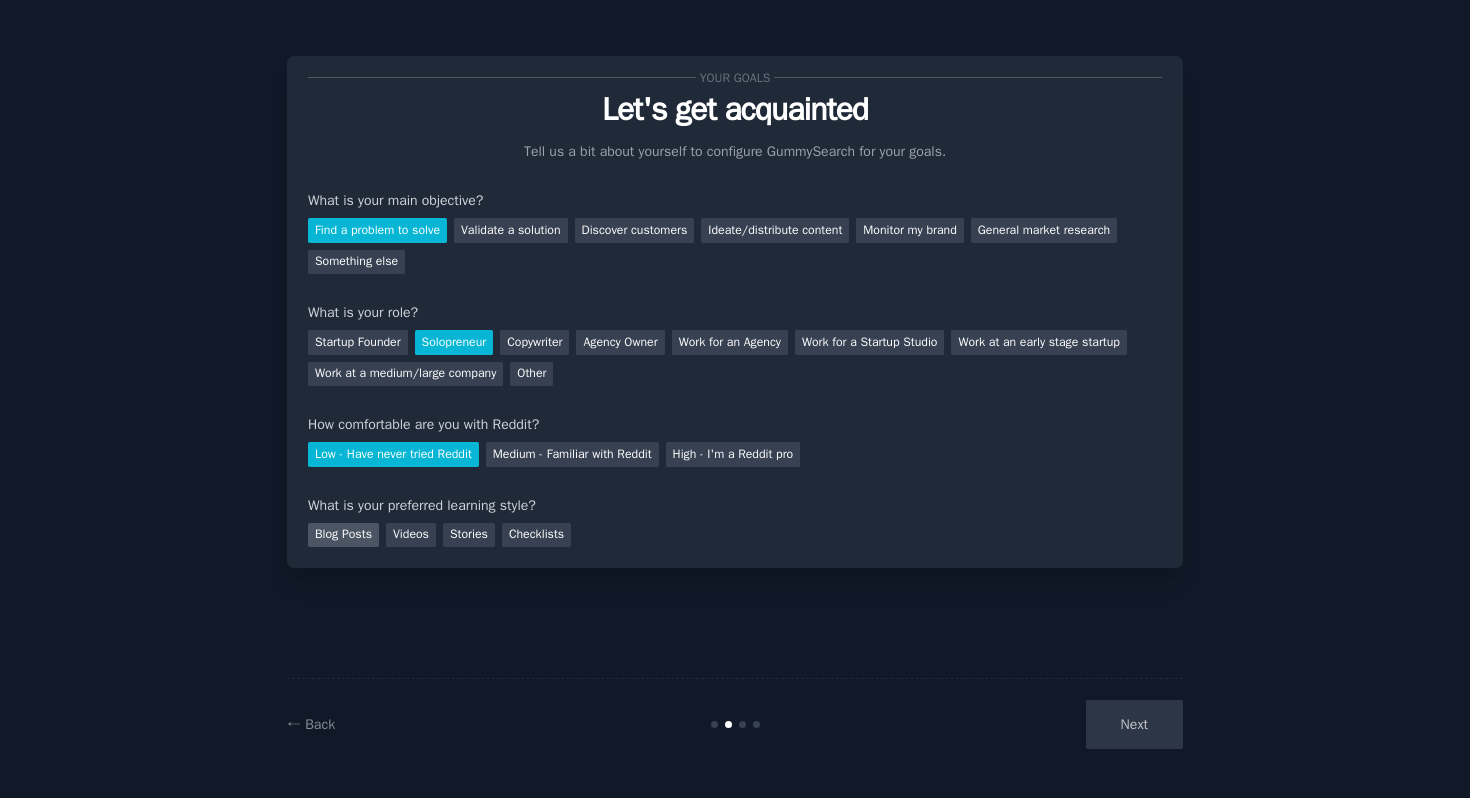 click on "Blog Posts" at bounding box center (343, 535) 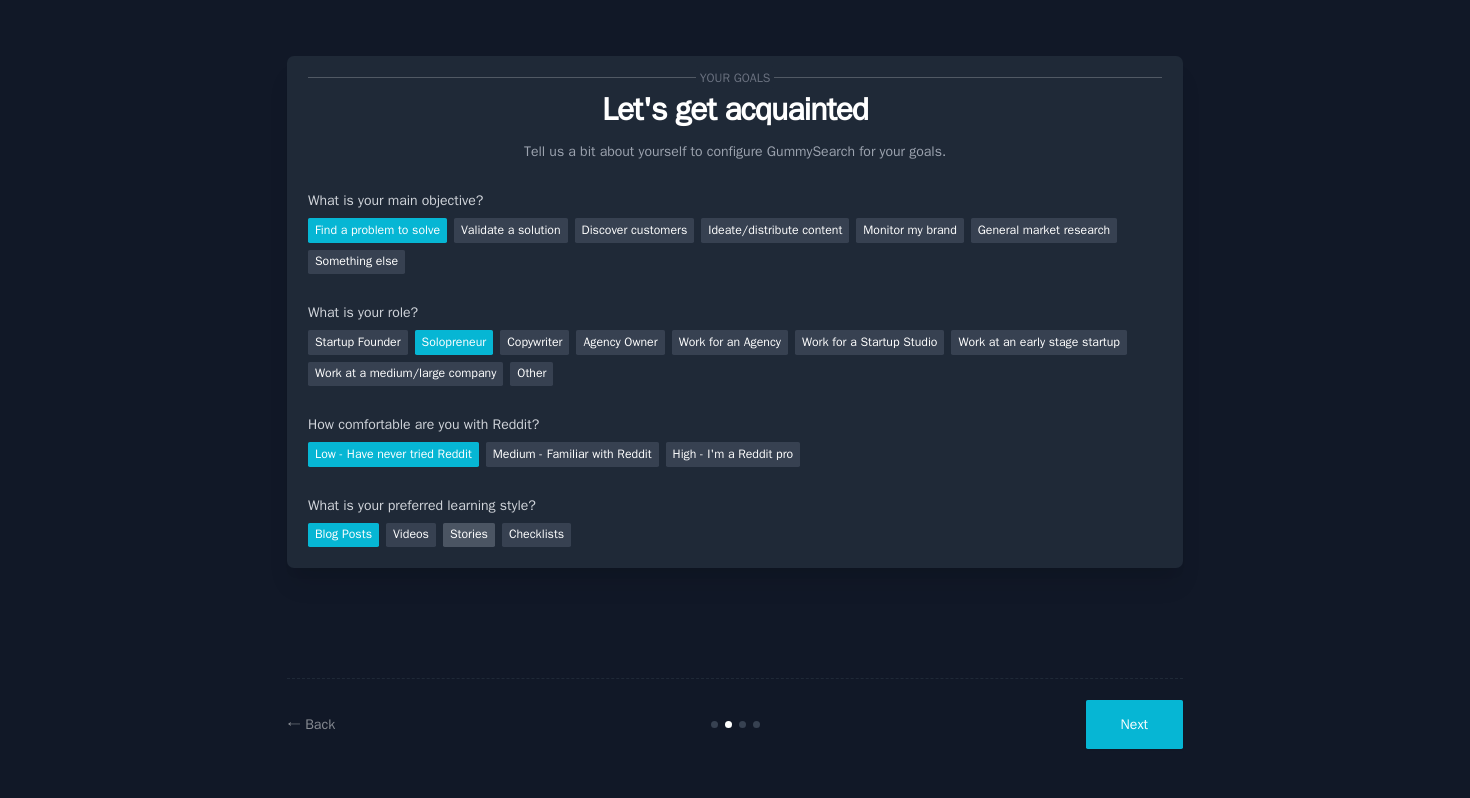 click on "Stories" at bounding box center (469, 535) 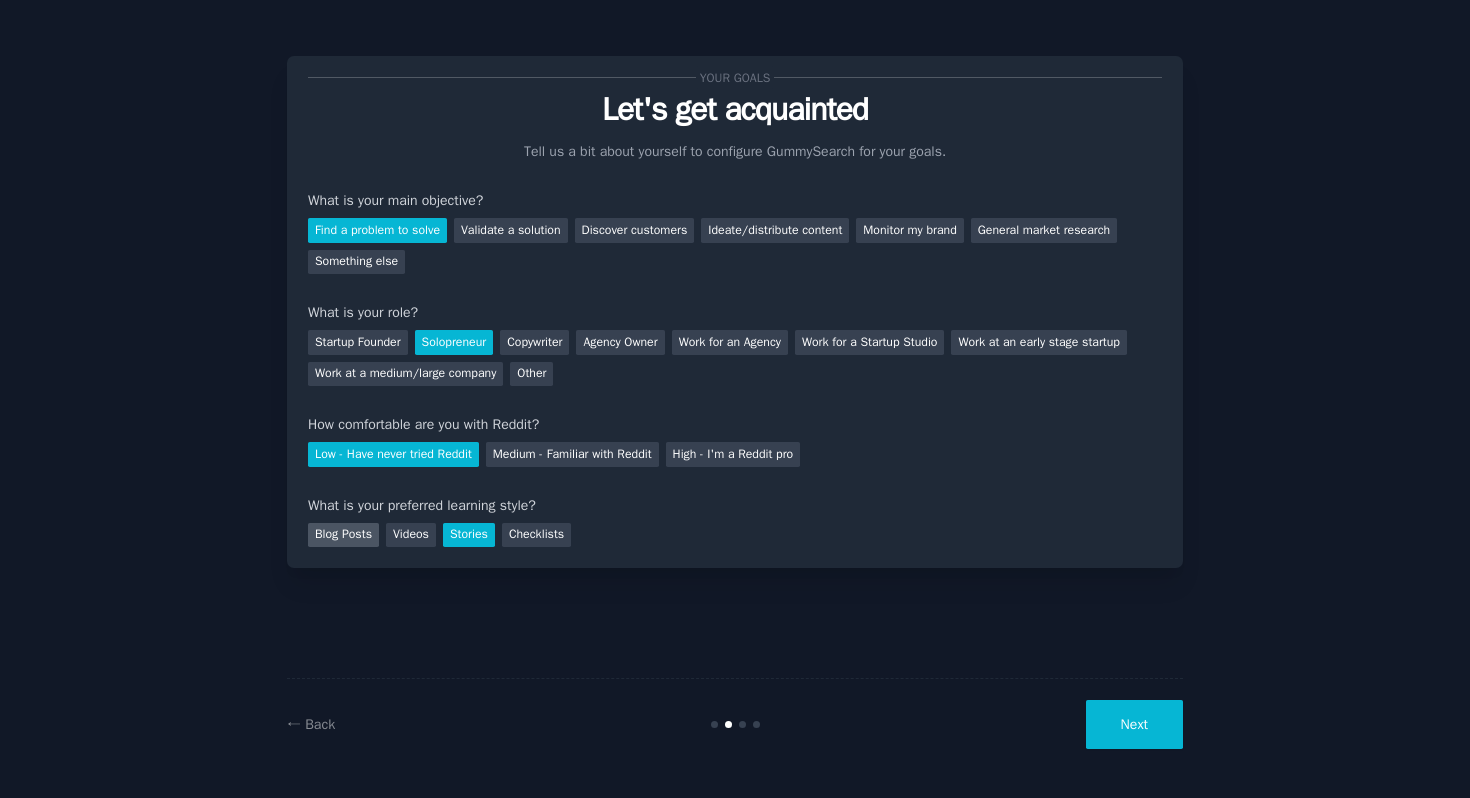 click on "Blog Posts" at bounding box center (343, 535) 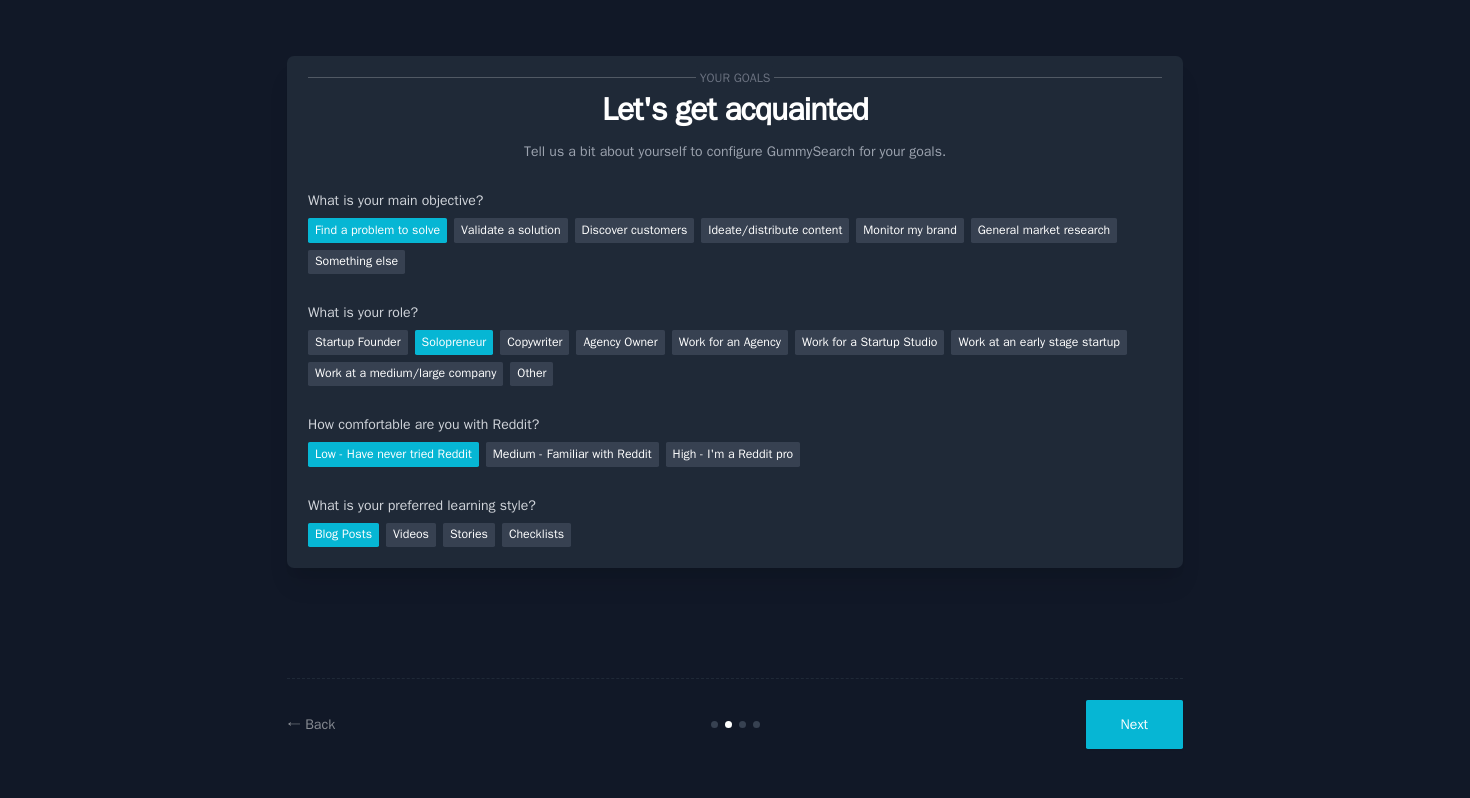 click on "Next" at bounding box center [1134, 724] 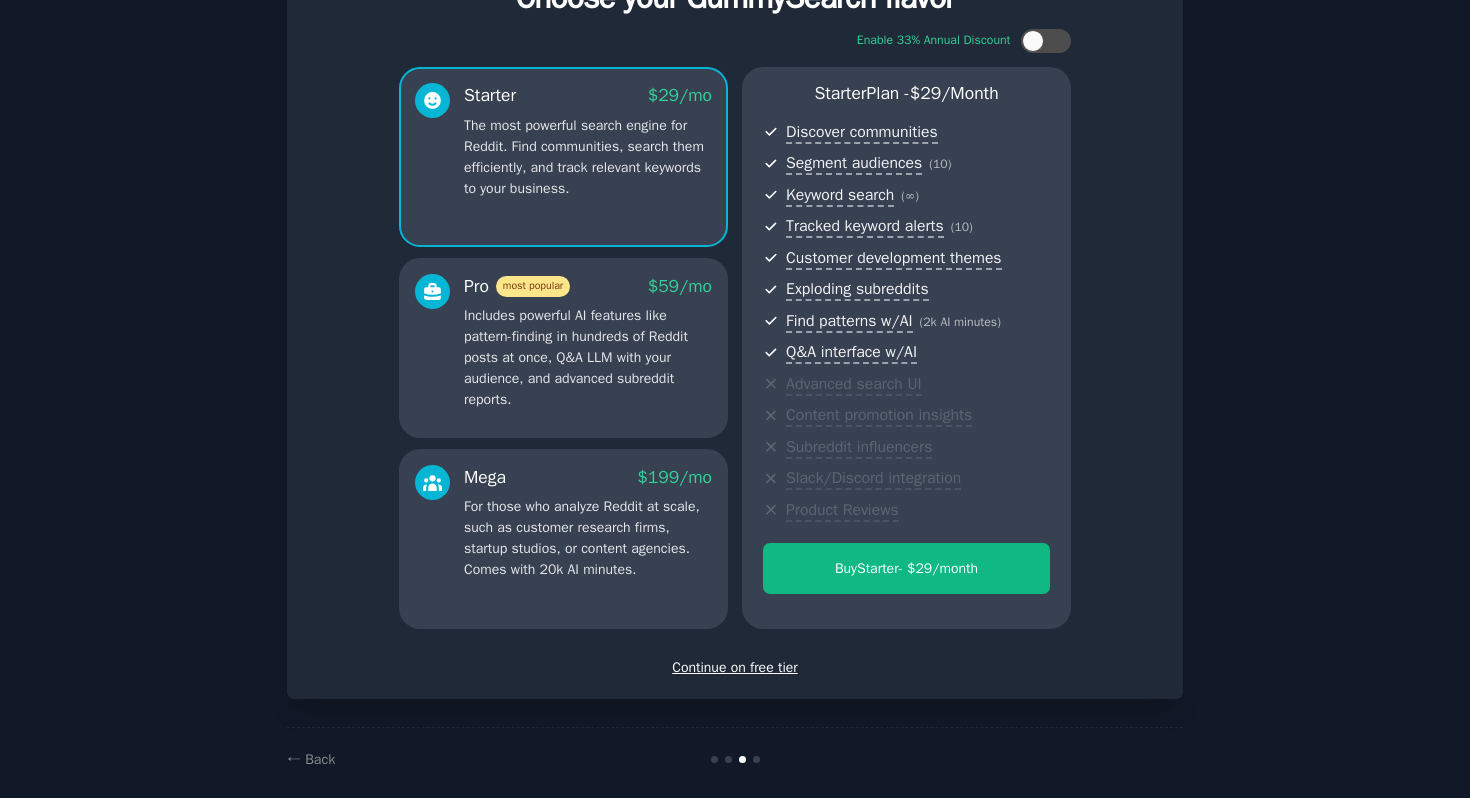 scroll, scrollTop: 113, scrollLeft: 0, axis: vertical 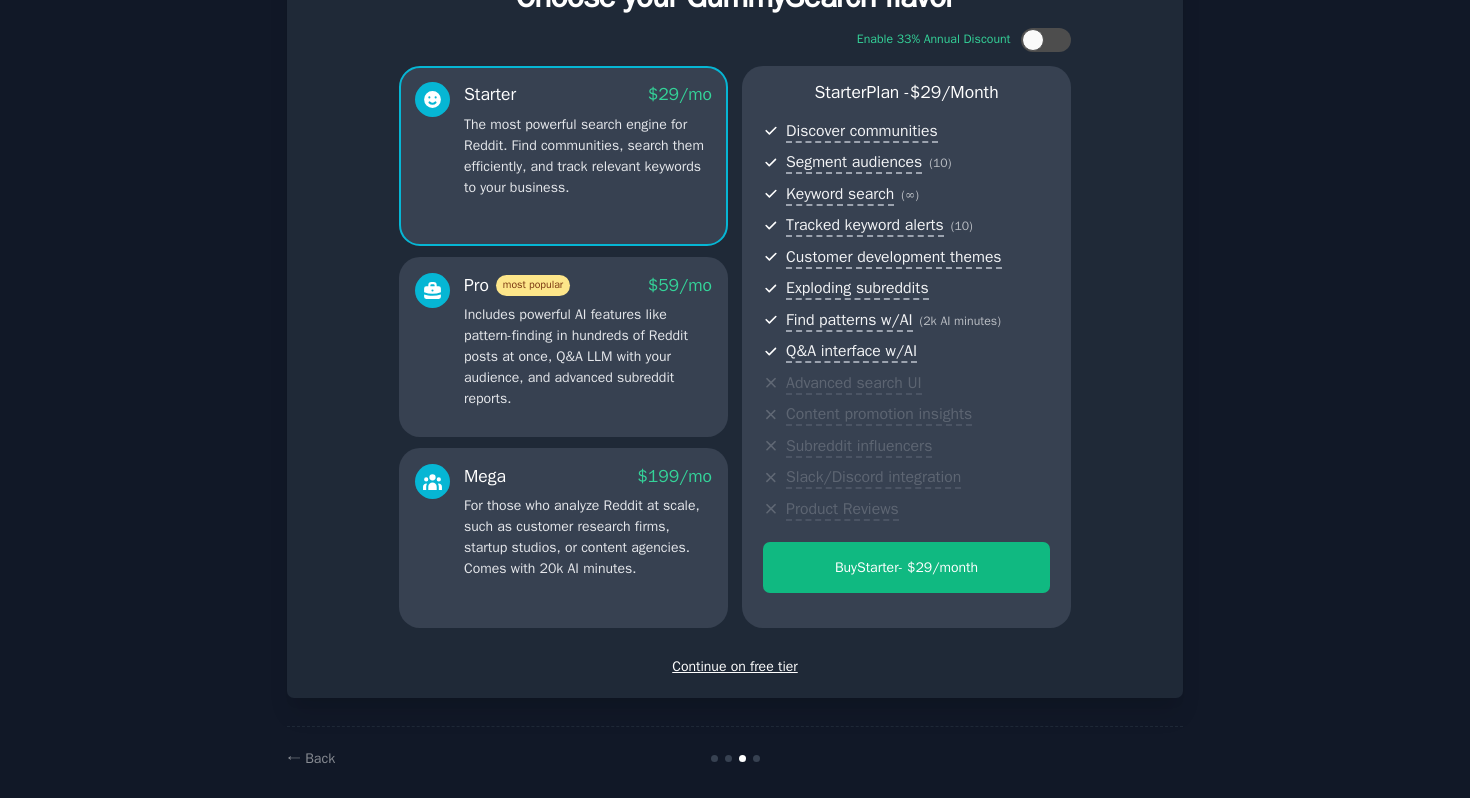 click on "Continue on free tier" at bounding box center [735, 666] 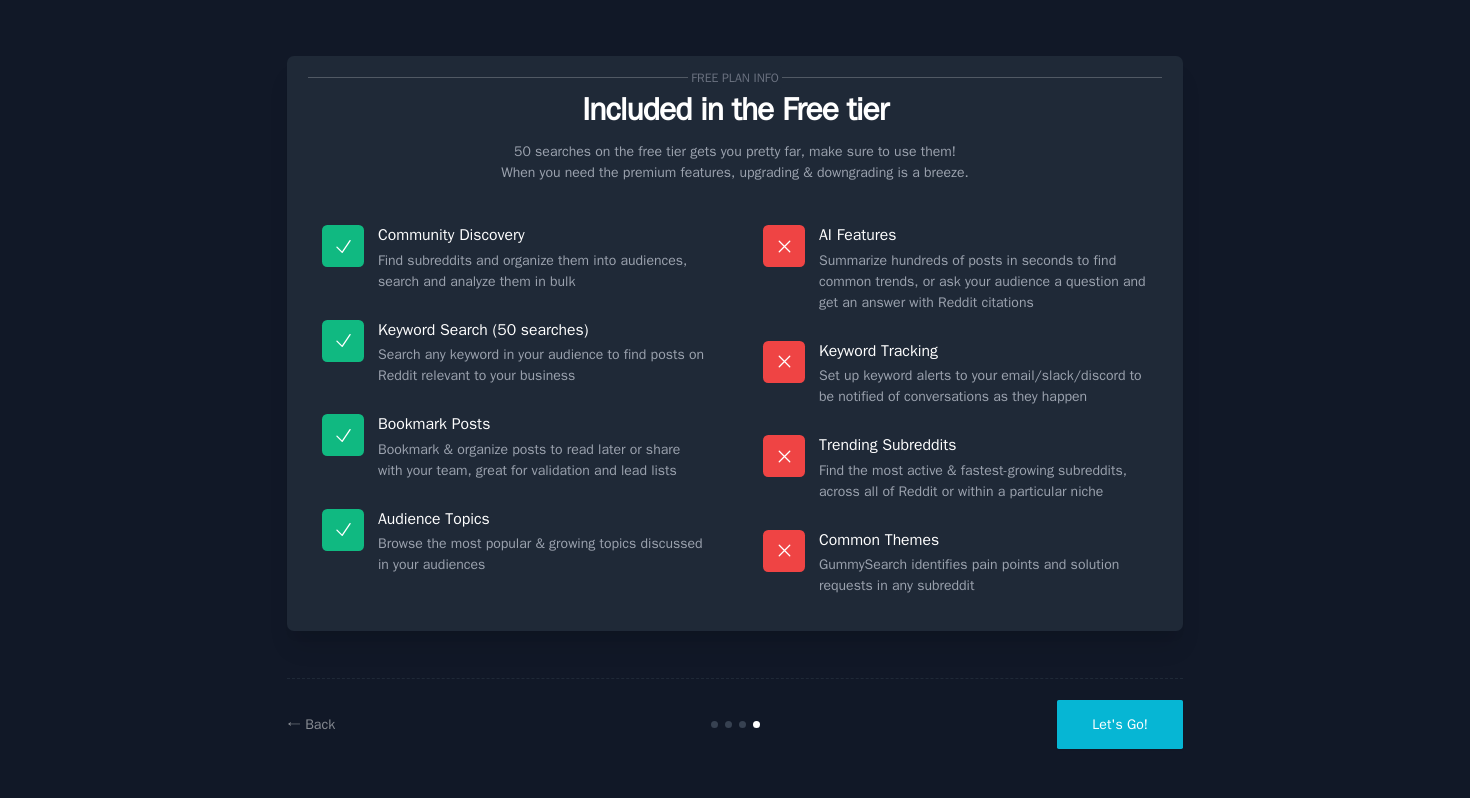click on "Let's Go!" at bounding box center [1120, 724] 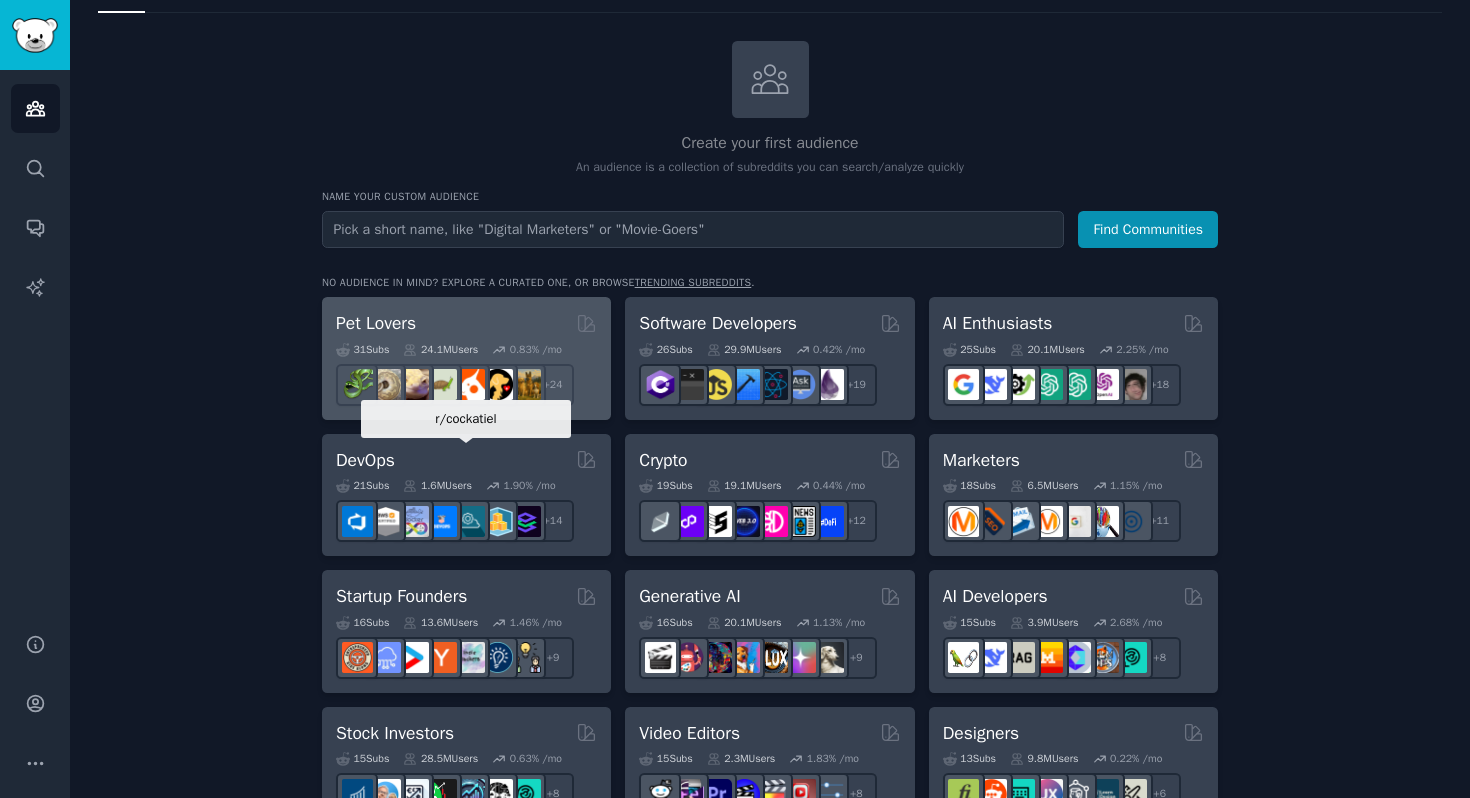 scroll, scrollTop: 0, scrollLeft: 0, axis: both 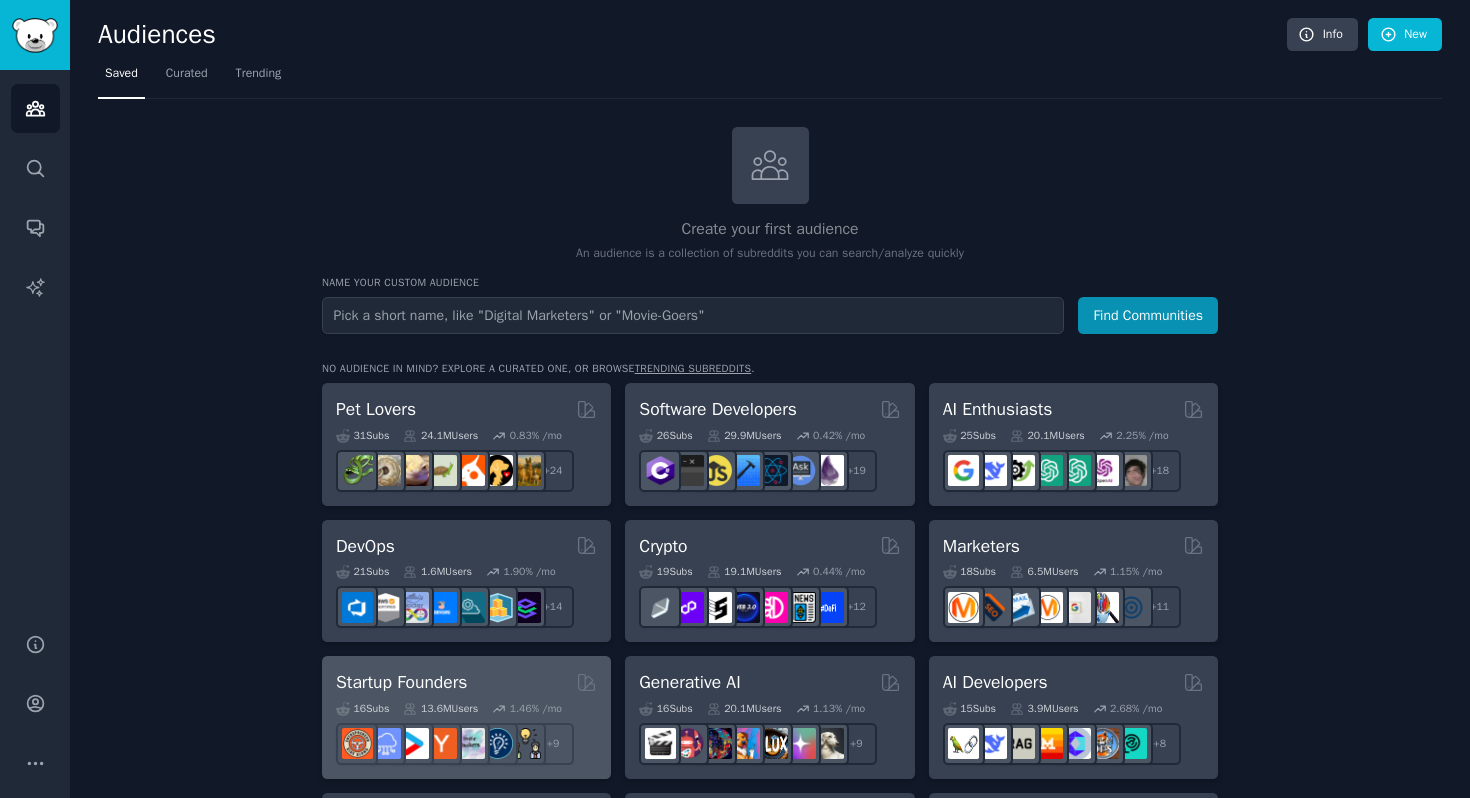 click on "Startup Founders" at bounding box center (401, 682) 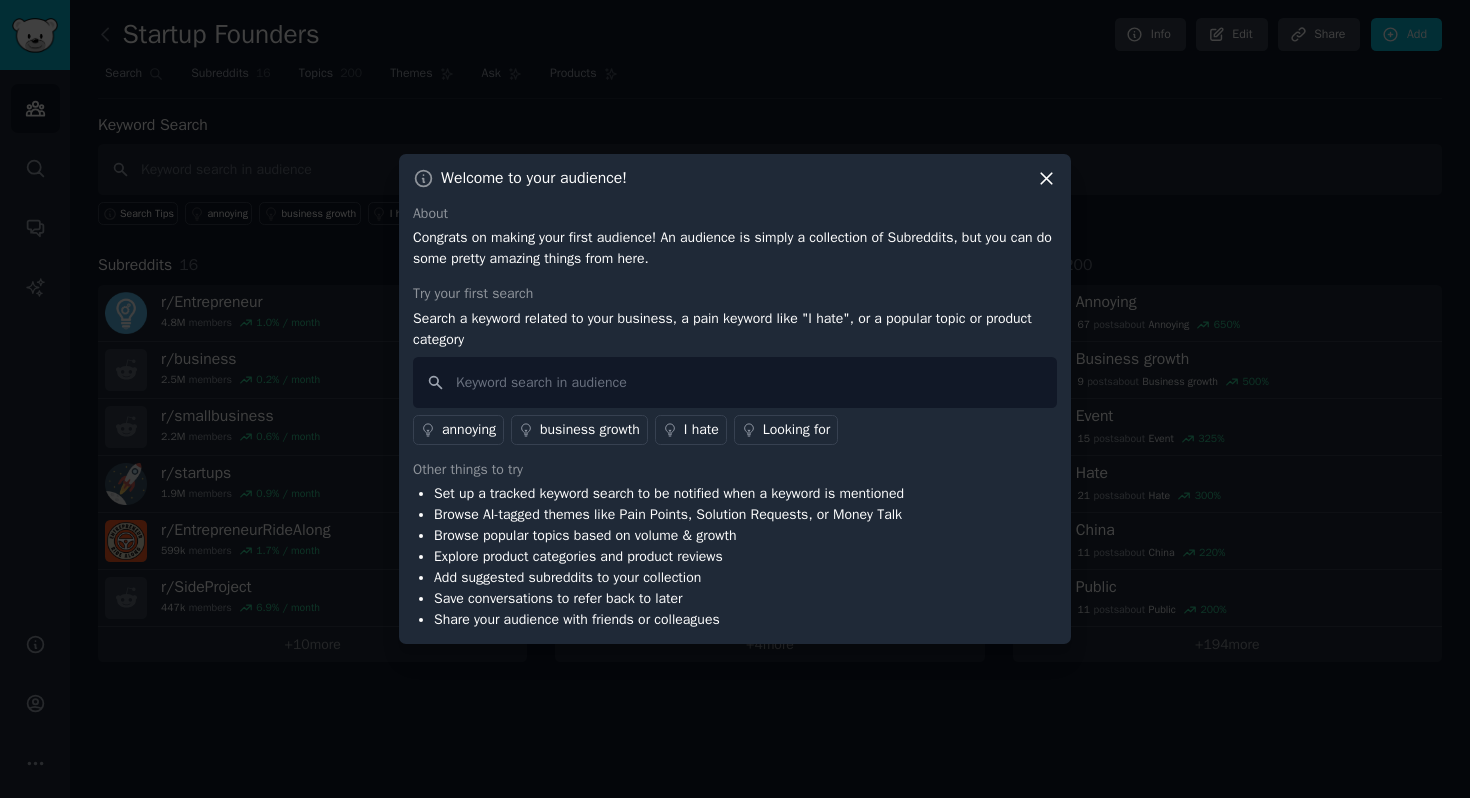click 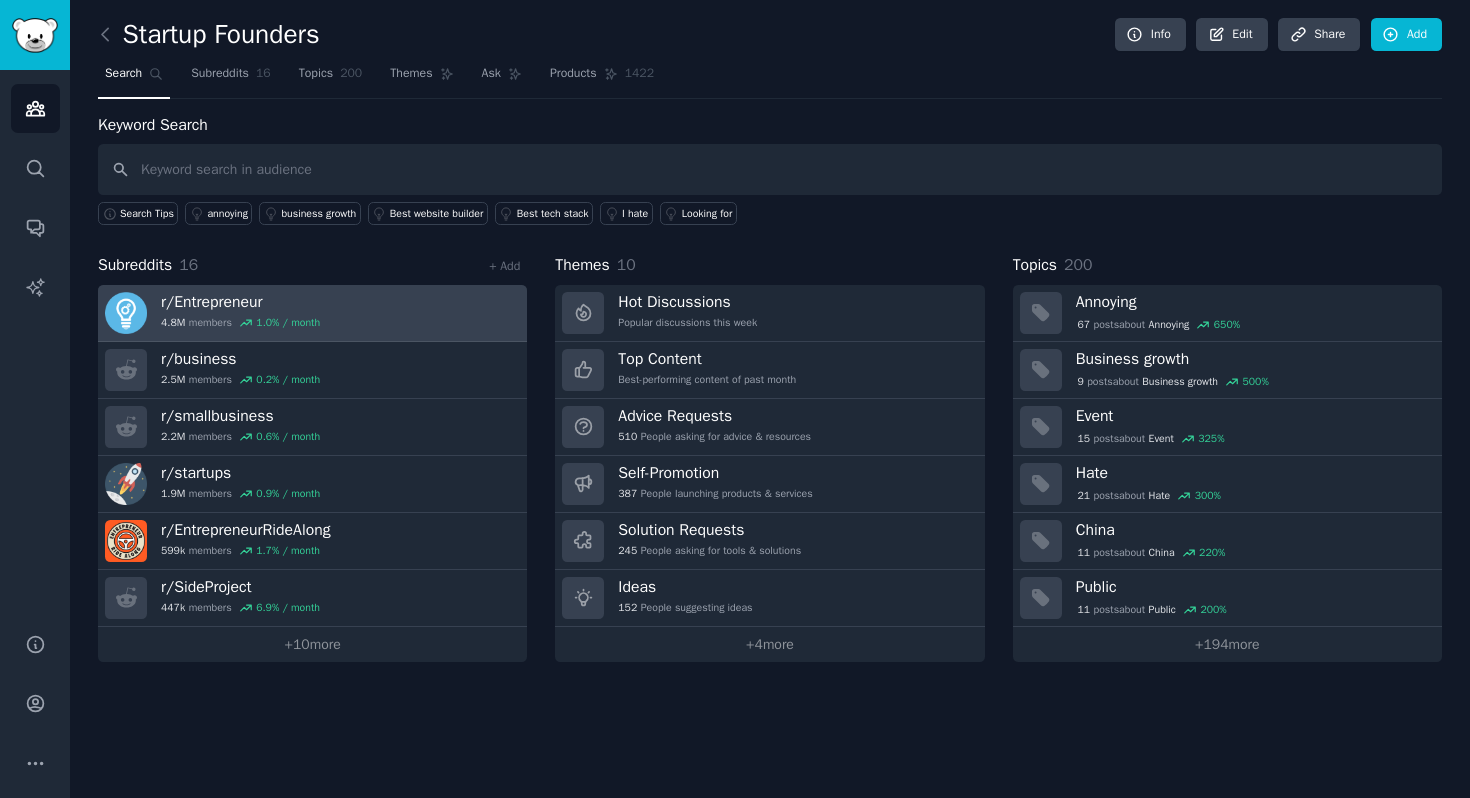 click on "r/ Entrepreneur" at bounding box center [240, 302] 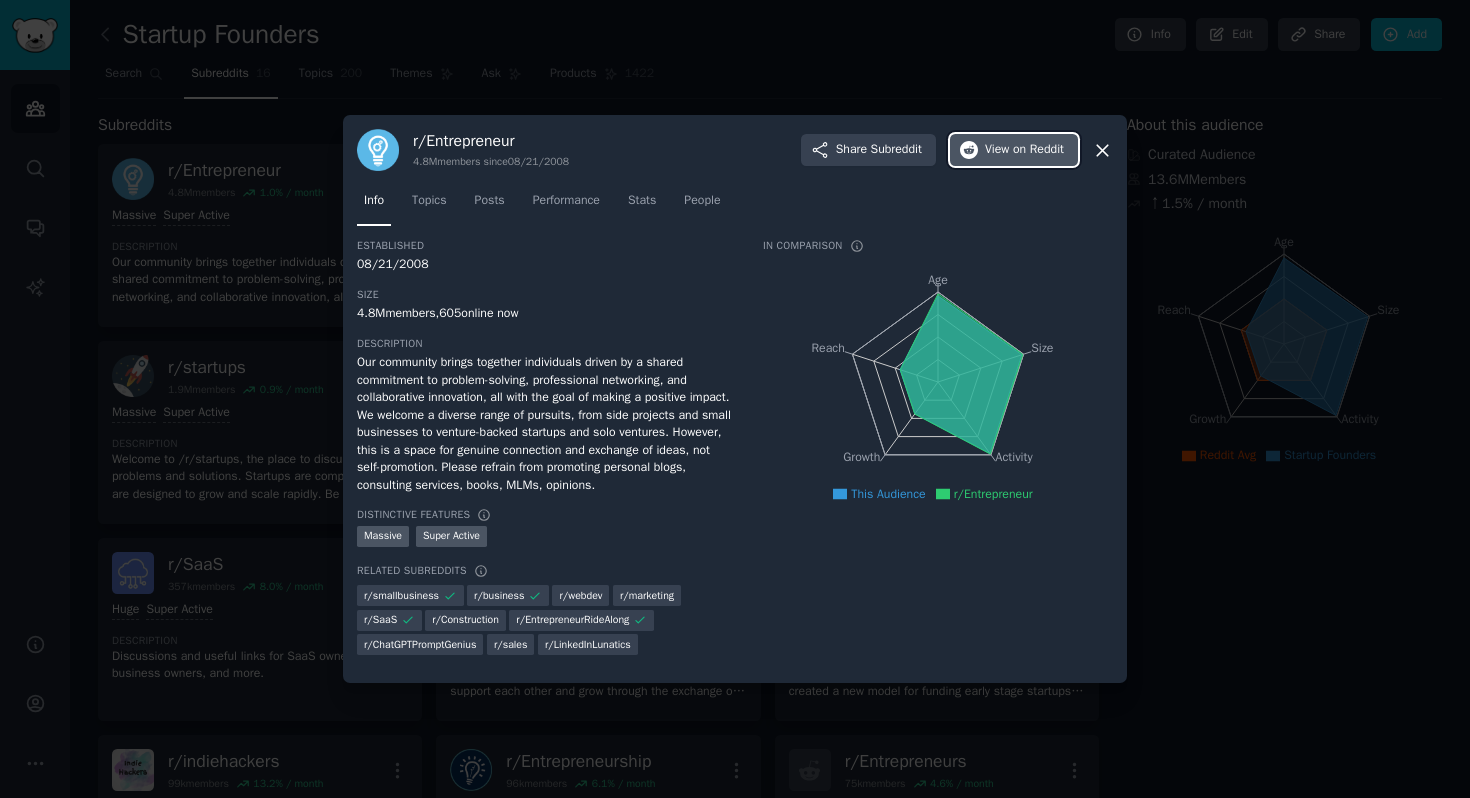 click on "View  on Reddit" at bounding box center (1024, 150) 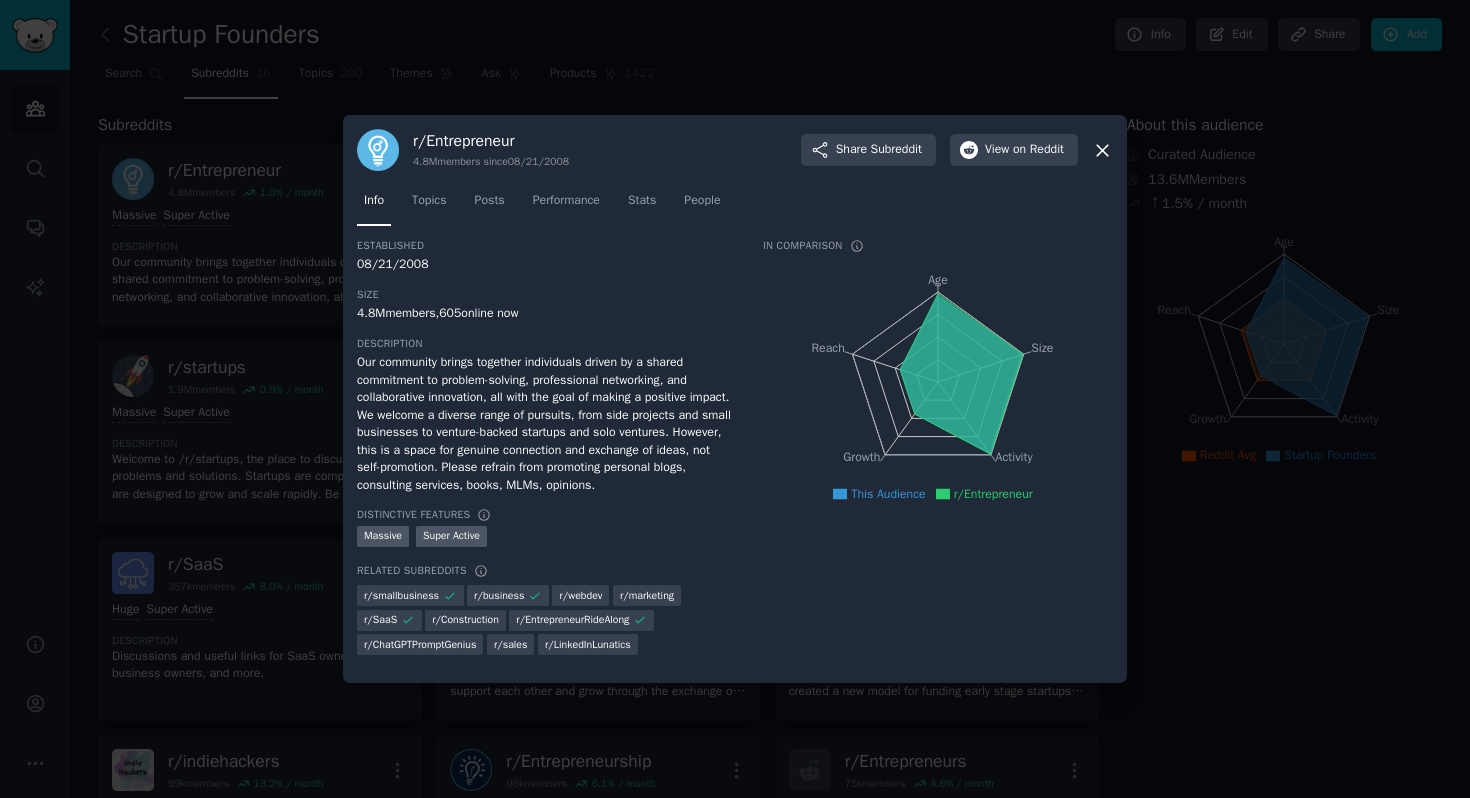 click at bounding box center (735, 399) 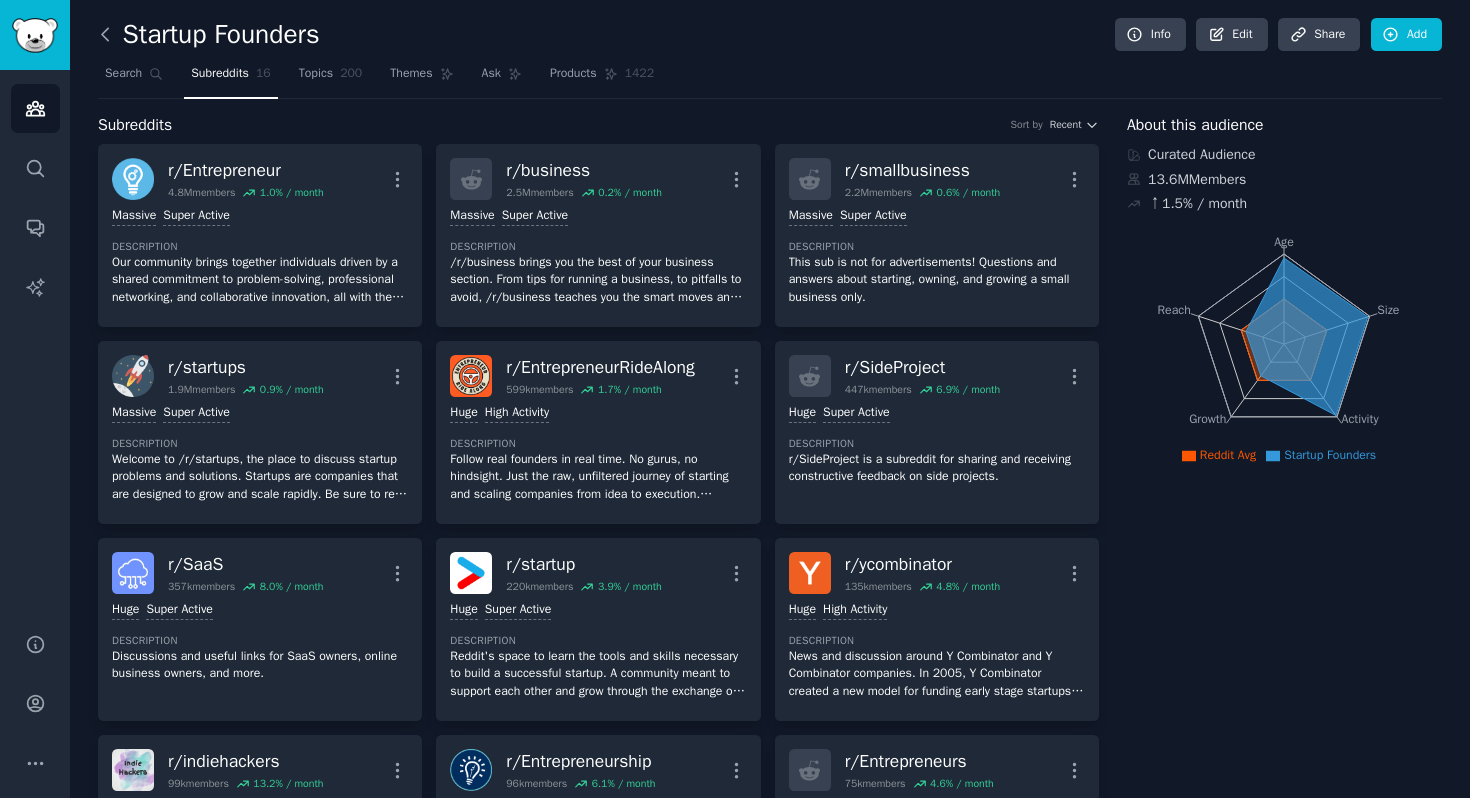click 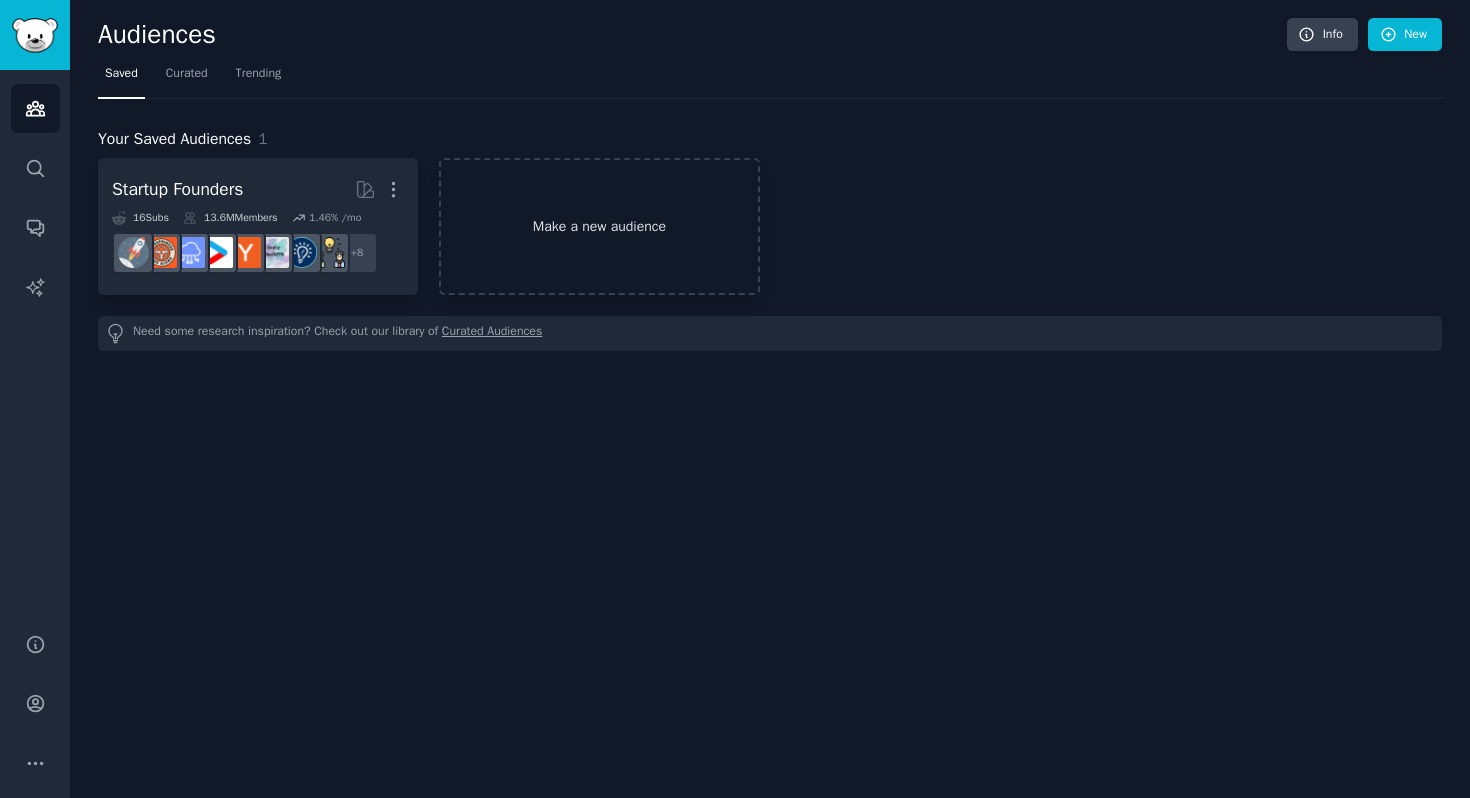 click on "Make a new audience" at bounding box center [599, 226] 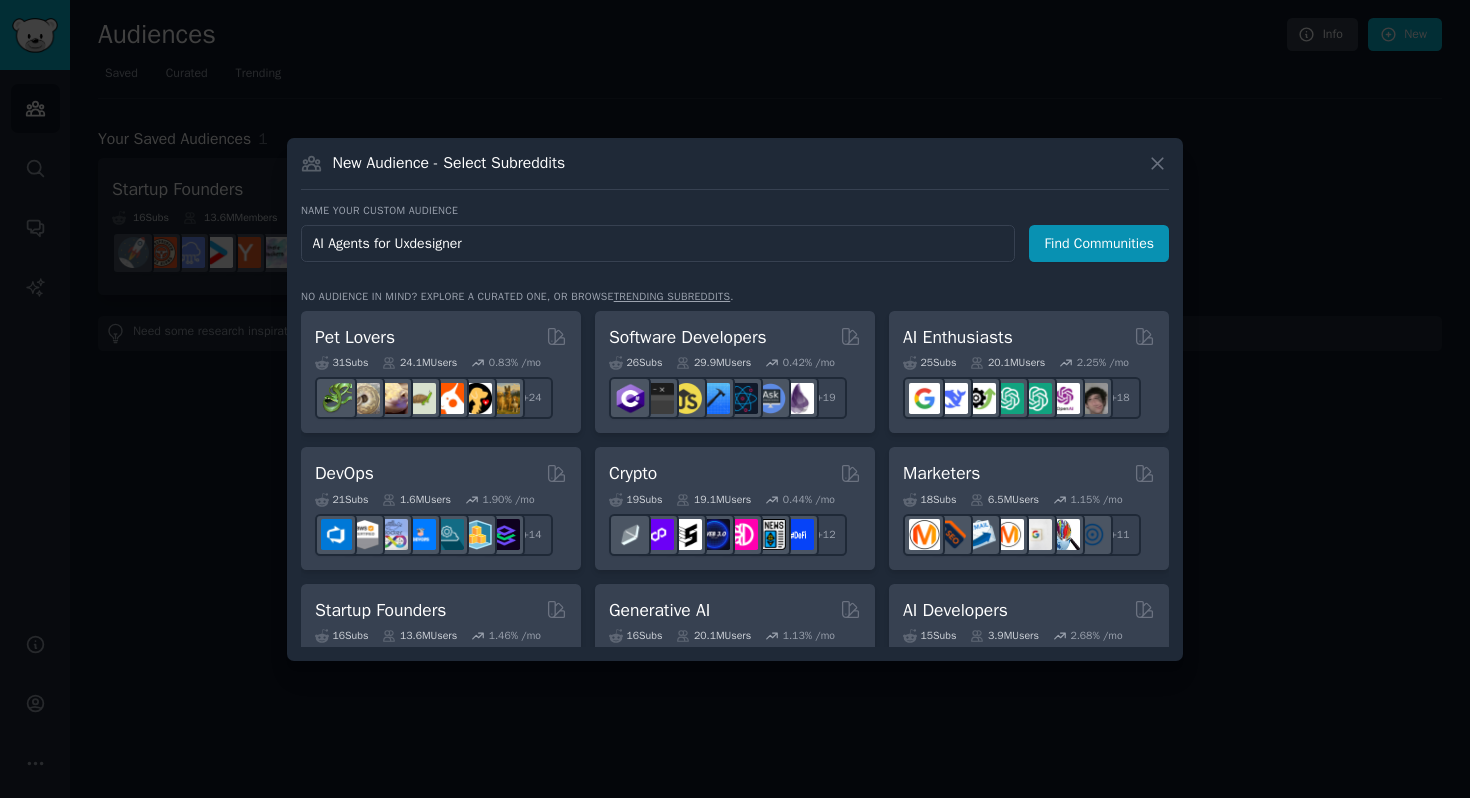 type on "AI Agents for Ux designer" 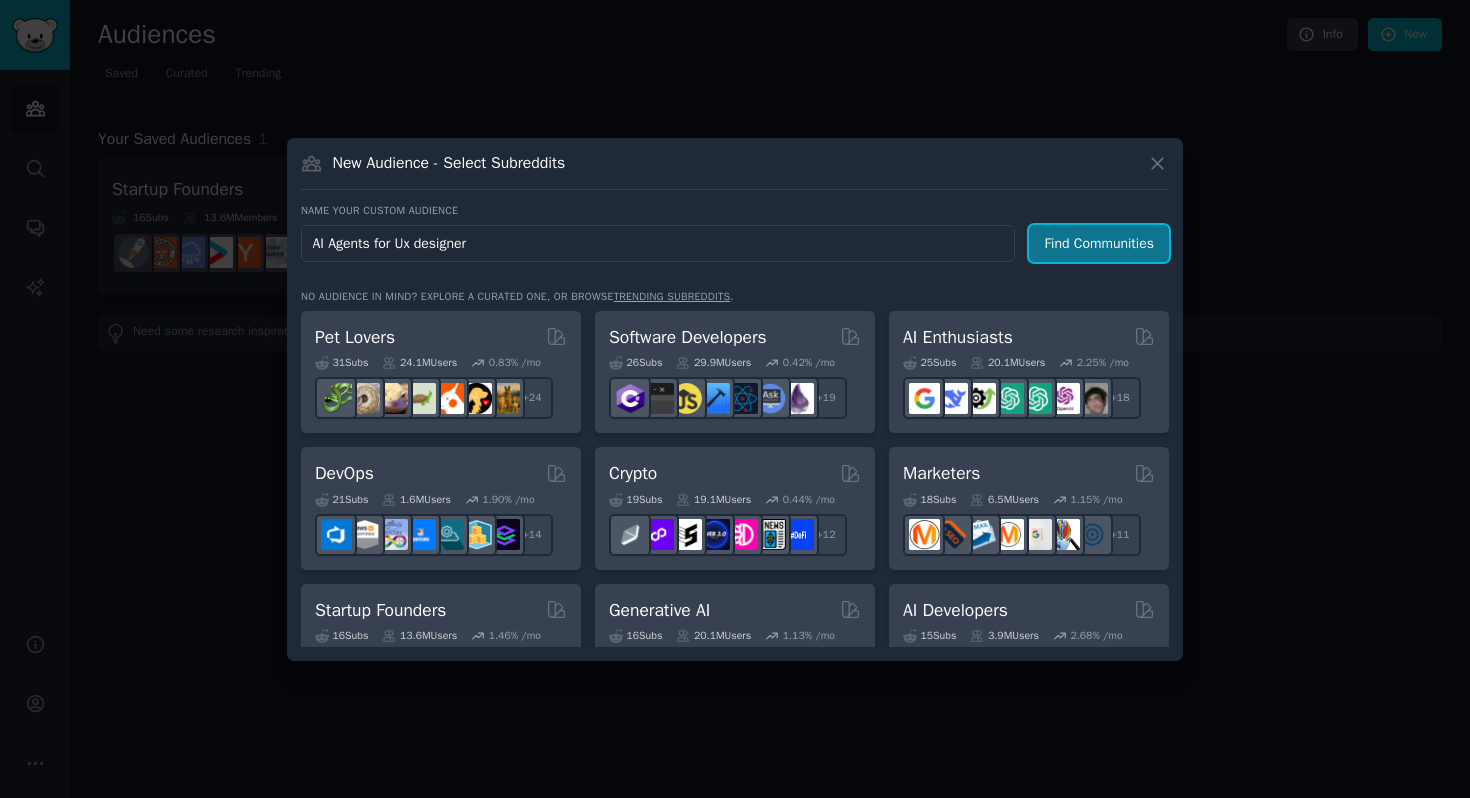 click on "Find Communities" at bounding box center [1099, 243] 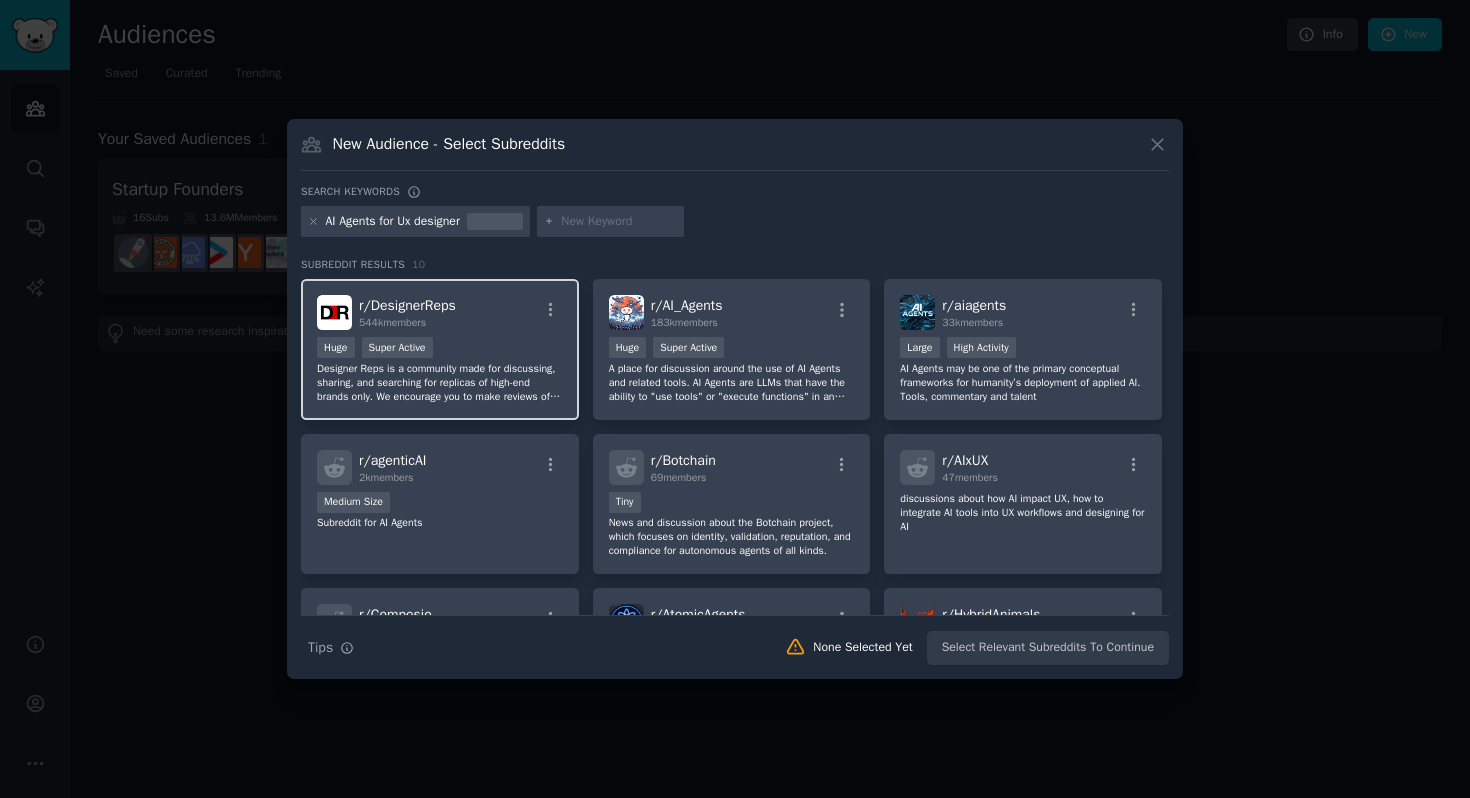 click on "r/ [NAME]" at bounding box center (407, 305) 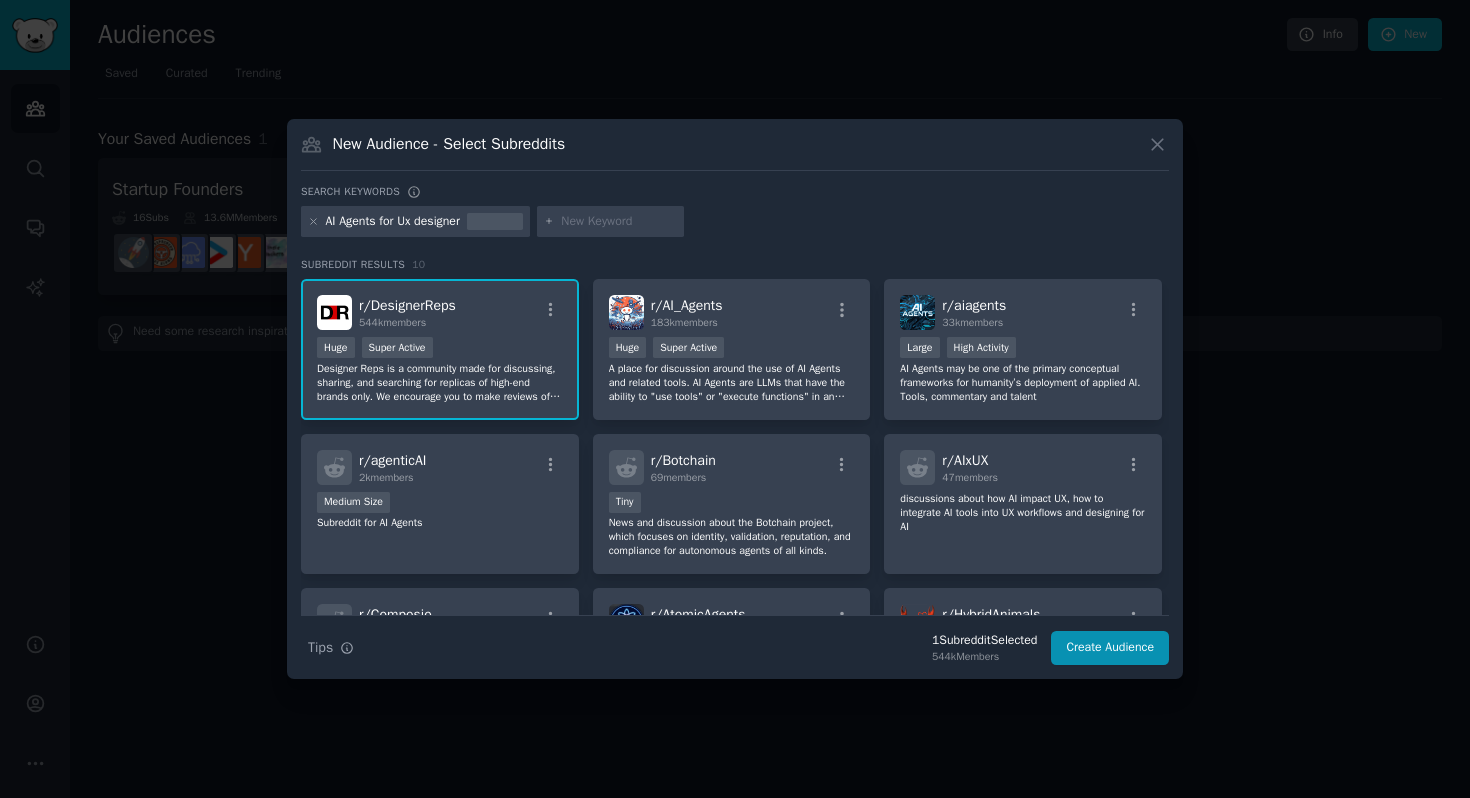 click on "r/ [NAME] 544k  members" at bounding box center [440, 312] 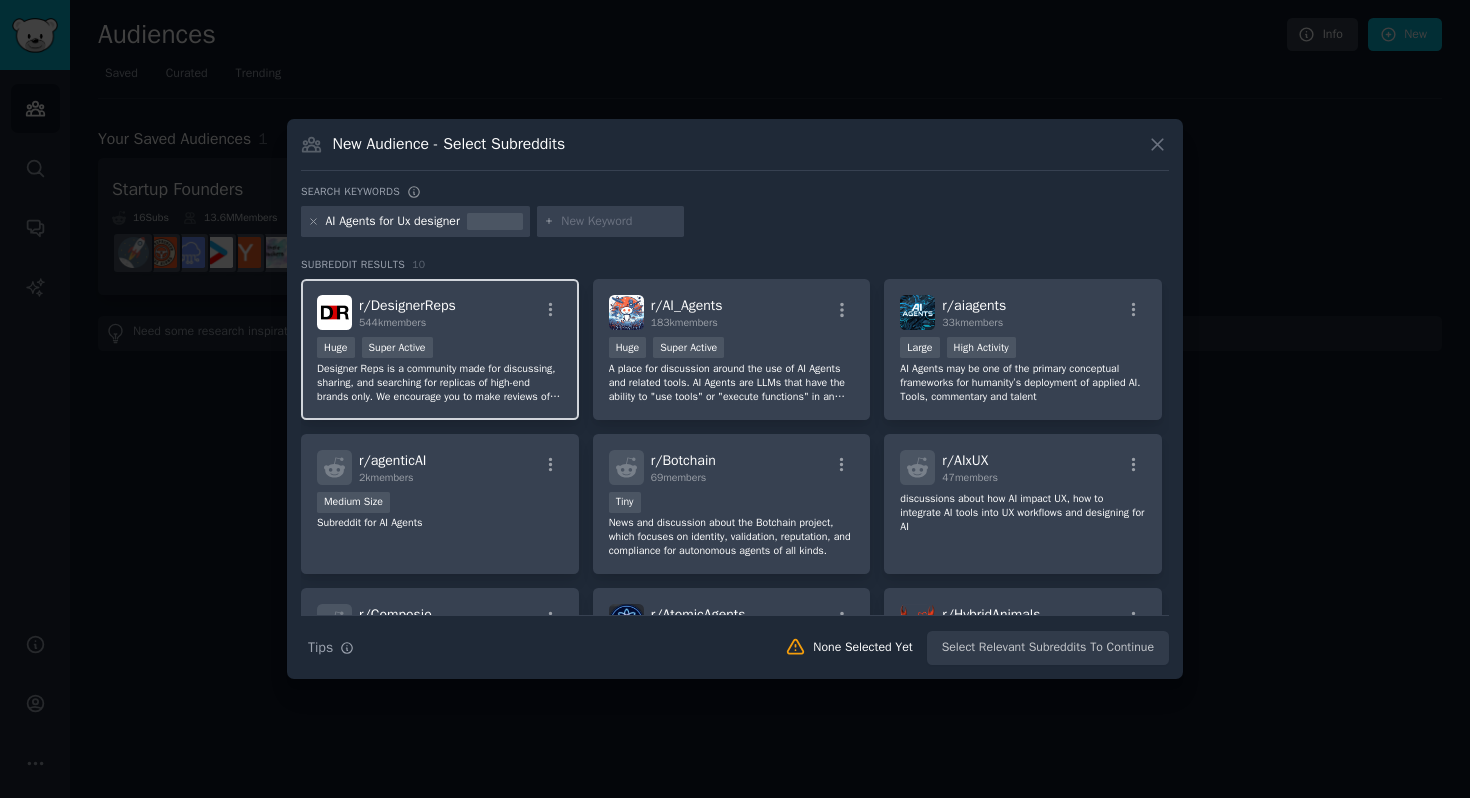 click on "r/ [NAME] 544k  members" at bounding box center [440, 312] 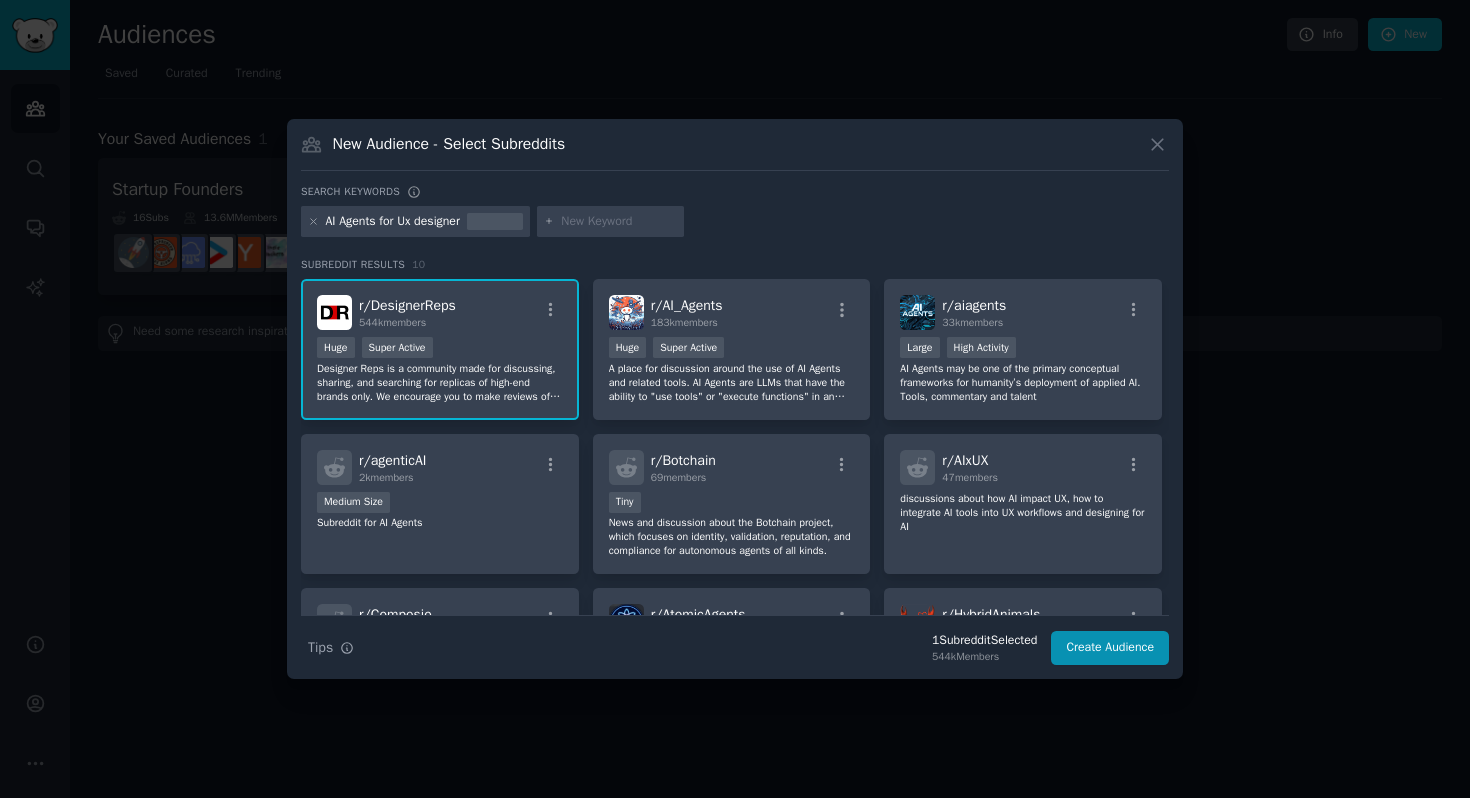 click on "r/ [NAME] 544k  members" at bounding box center (440, 312) 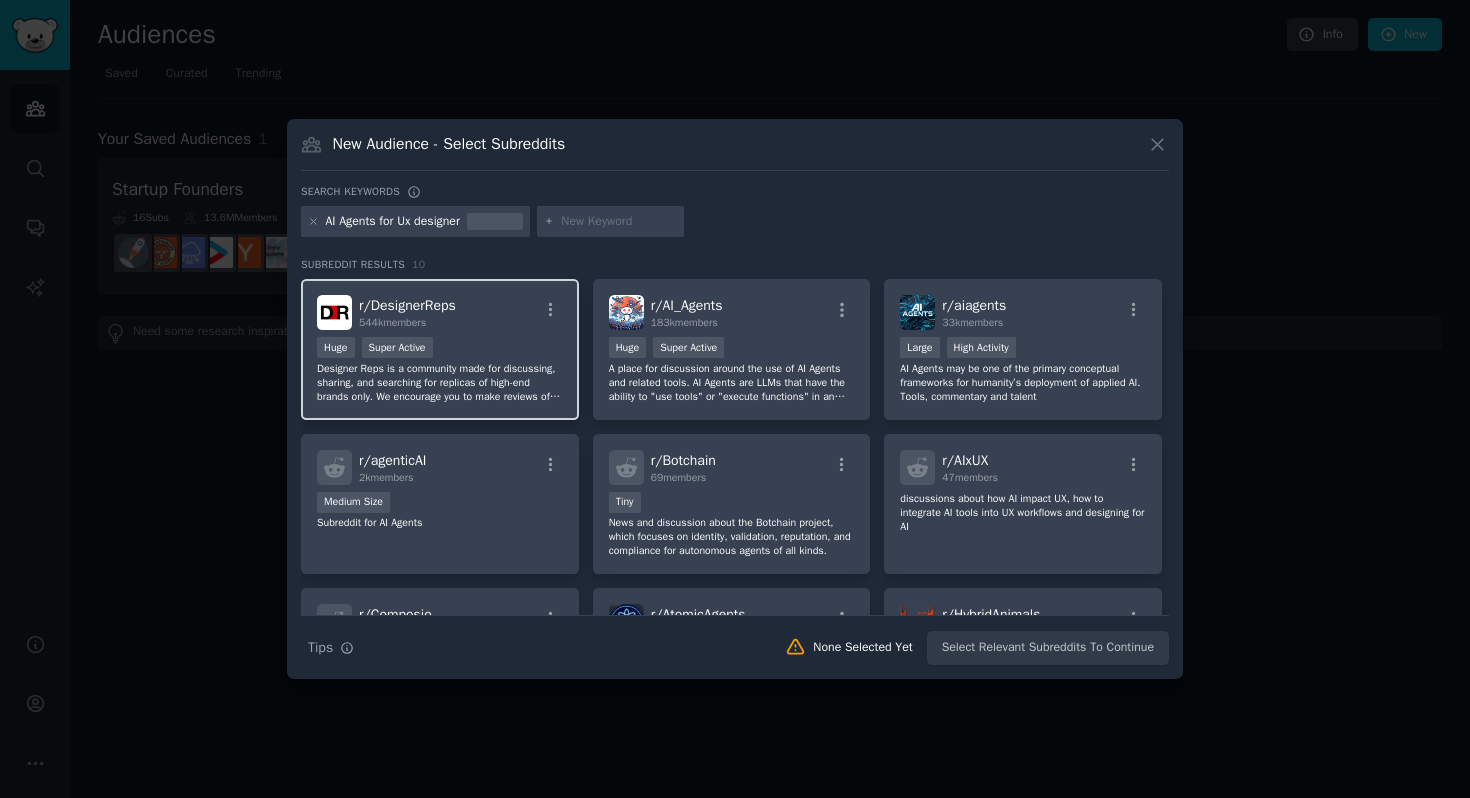 click on "r/ [NAME] 544k  members" at bounding box center [440, 312] 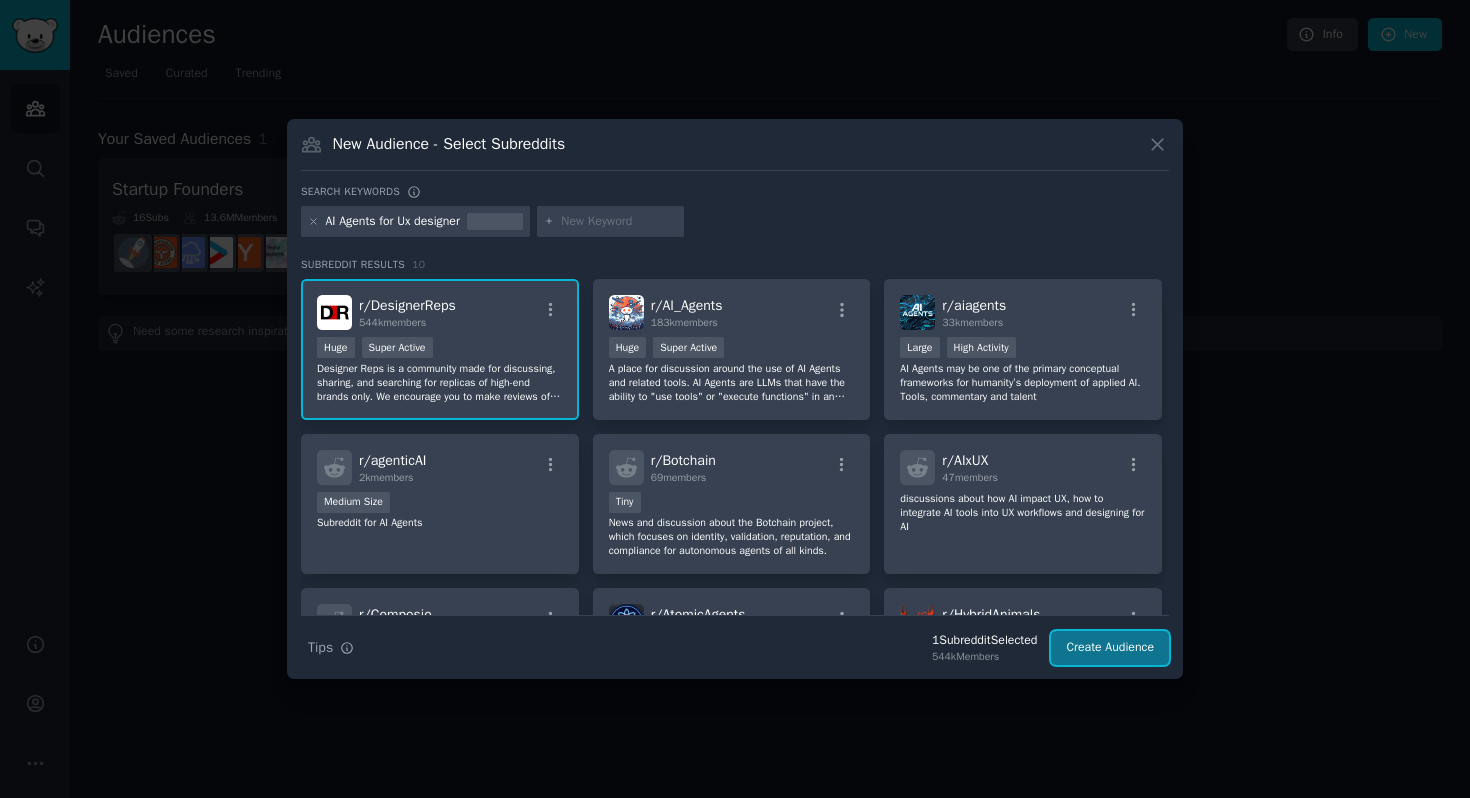 click on "Create Audience" at bounding box center [1110, 648] 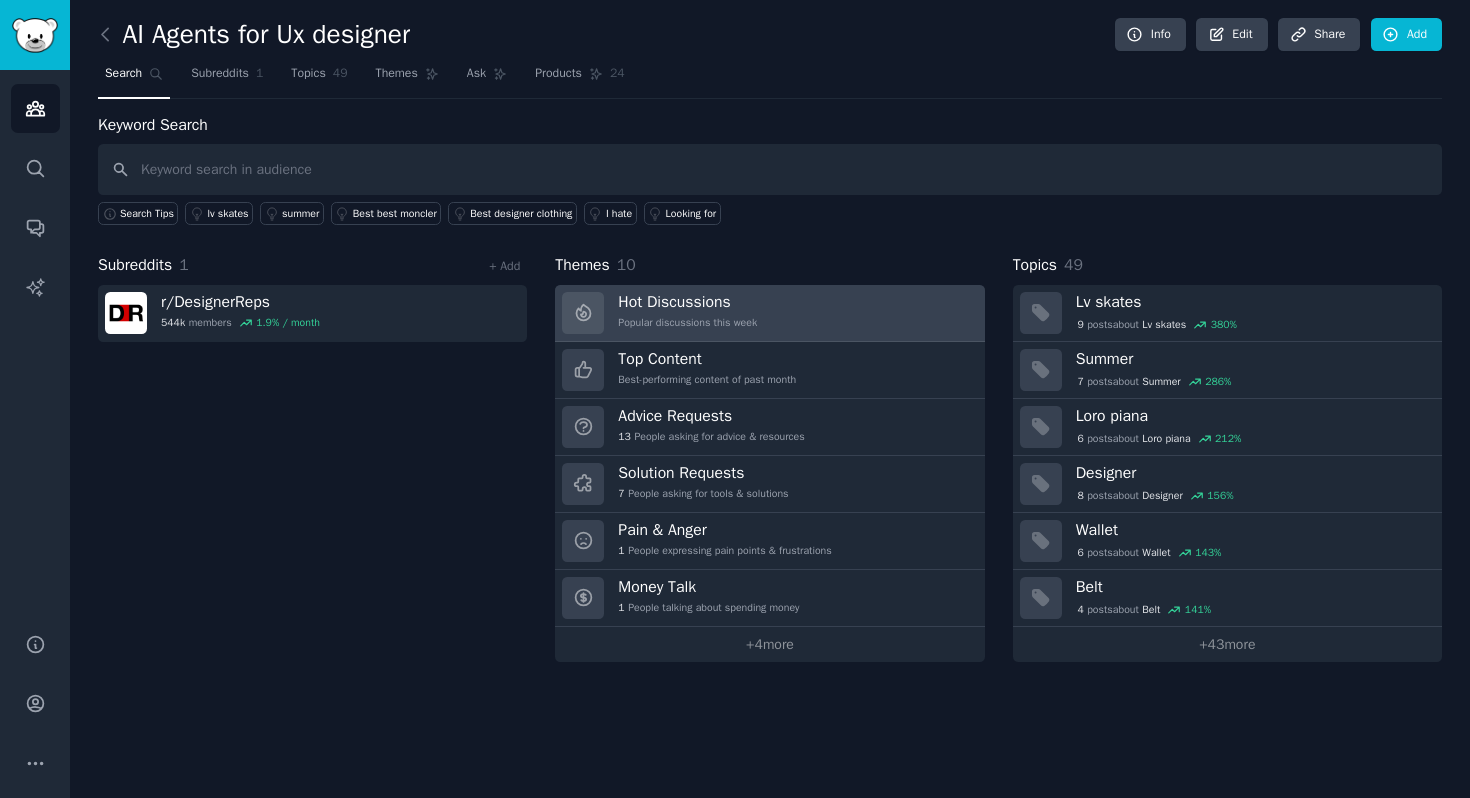 click on "Hot Discussions" at bounding box center [687, 302] 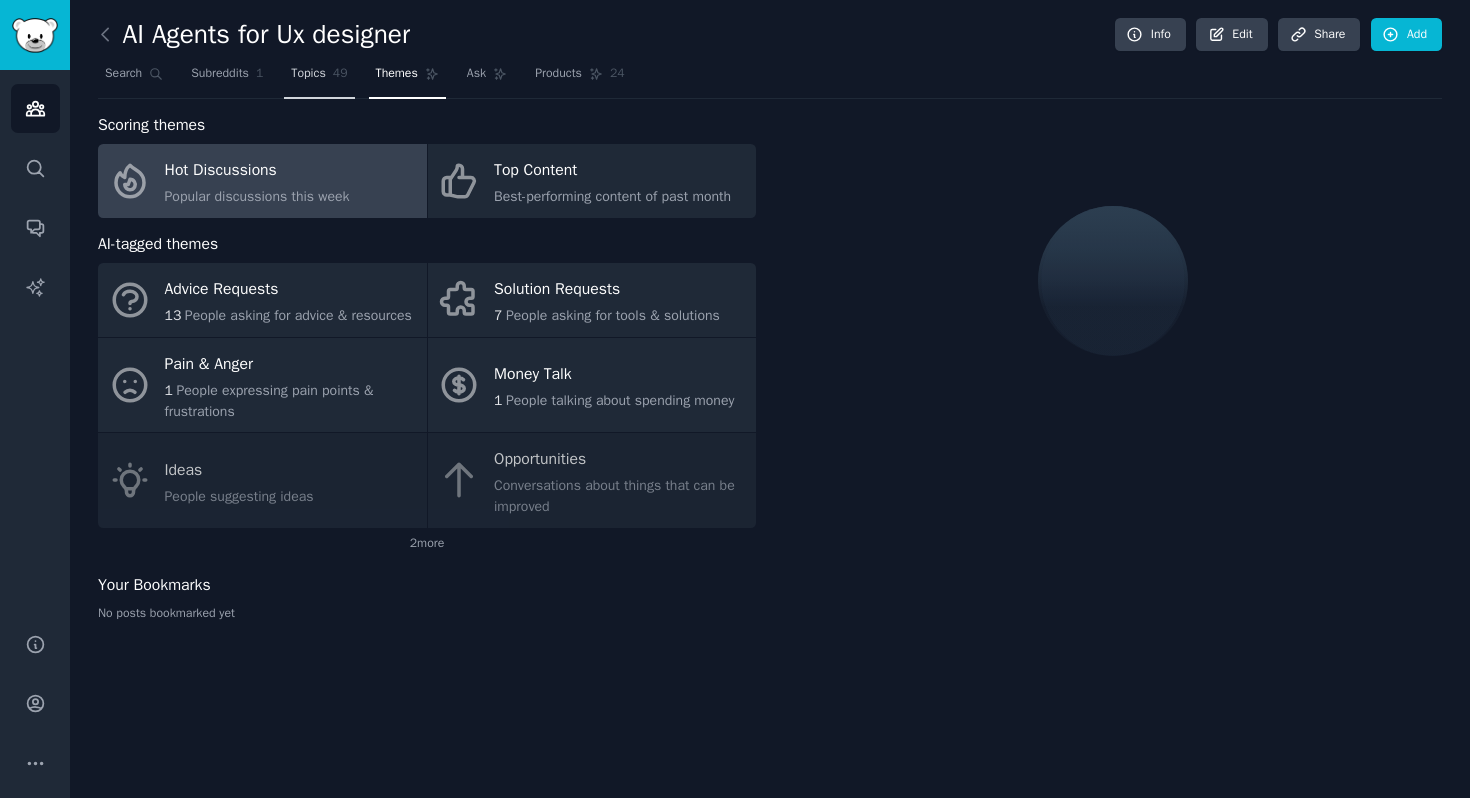 click on "Topics" at bounding box center [308, 74] 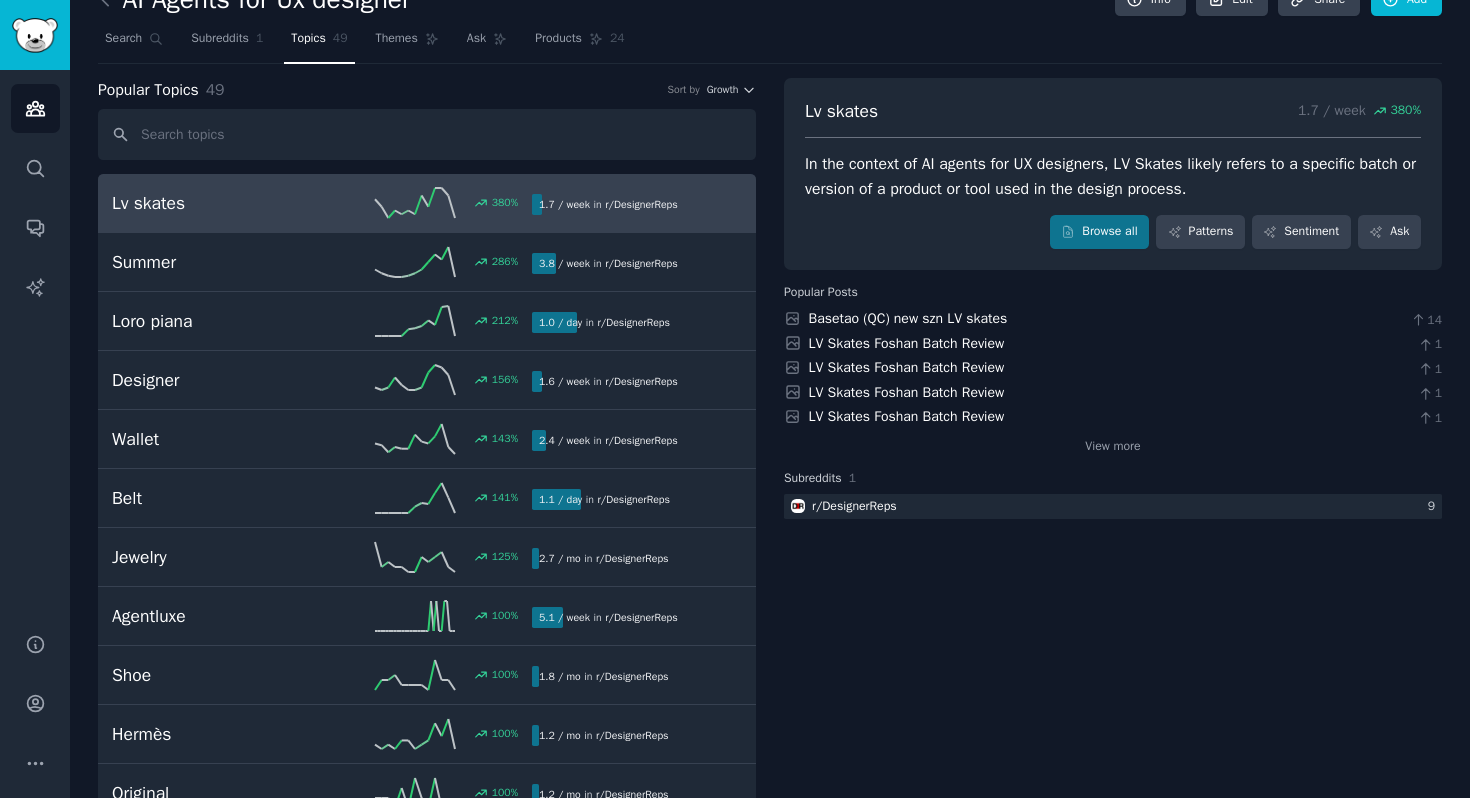 scroll, scrollTop: 43, scrollLeft: 0, axis: vertical 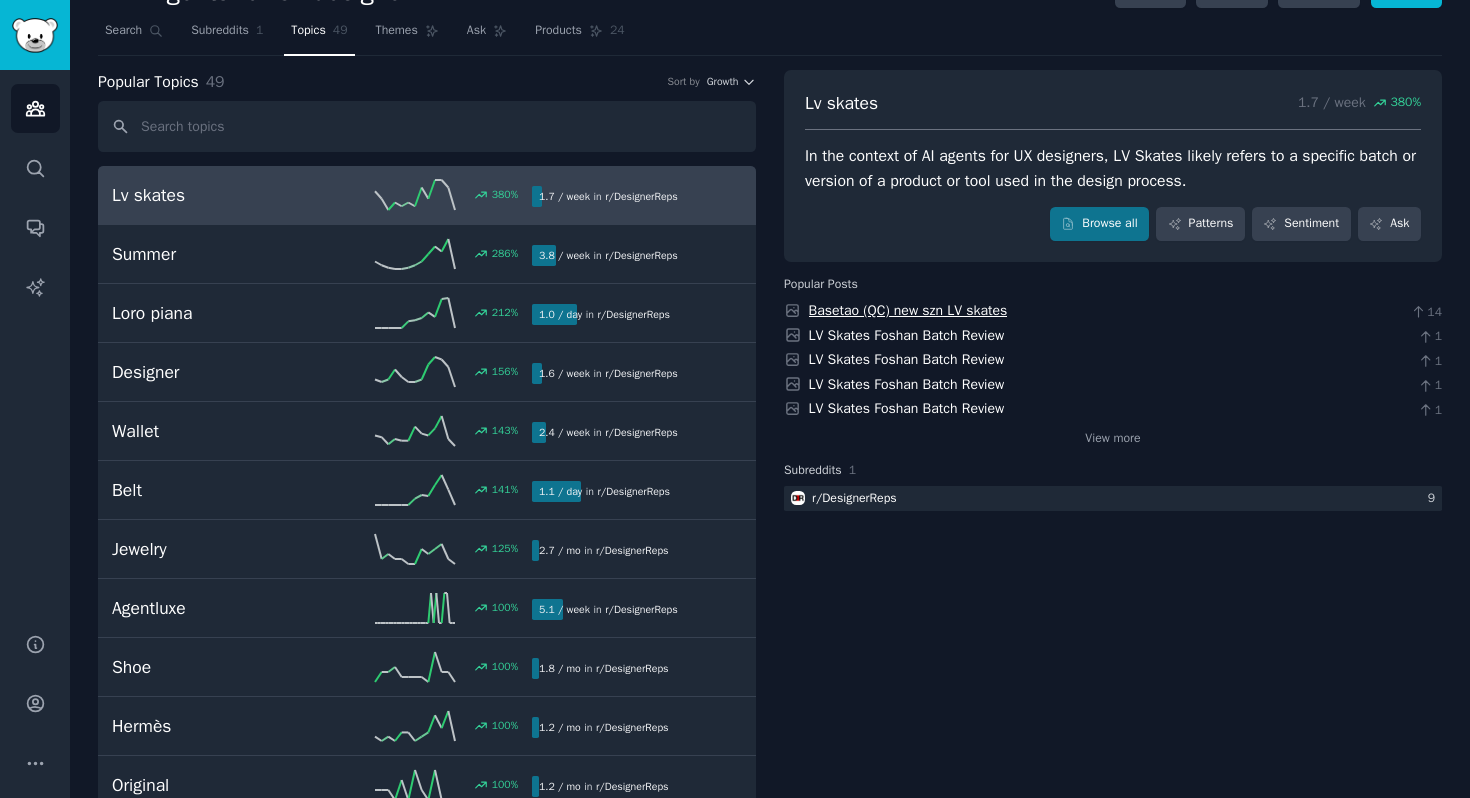 click on "Basetao (QC) new szn LV skates" at bounding box center (908, 310) 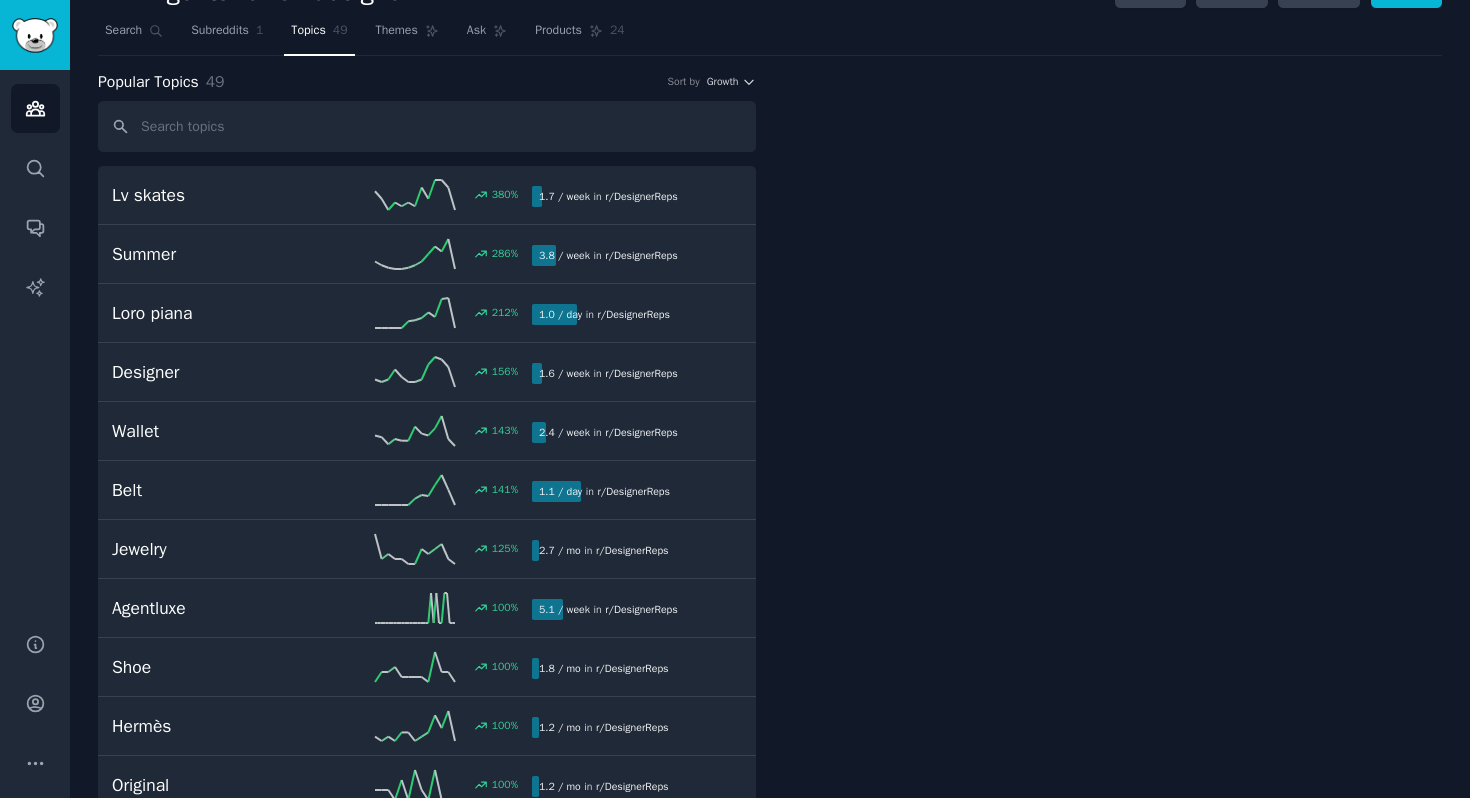 scroll, scrollTop: 0, scrollLeft: 0, axis: both 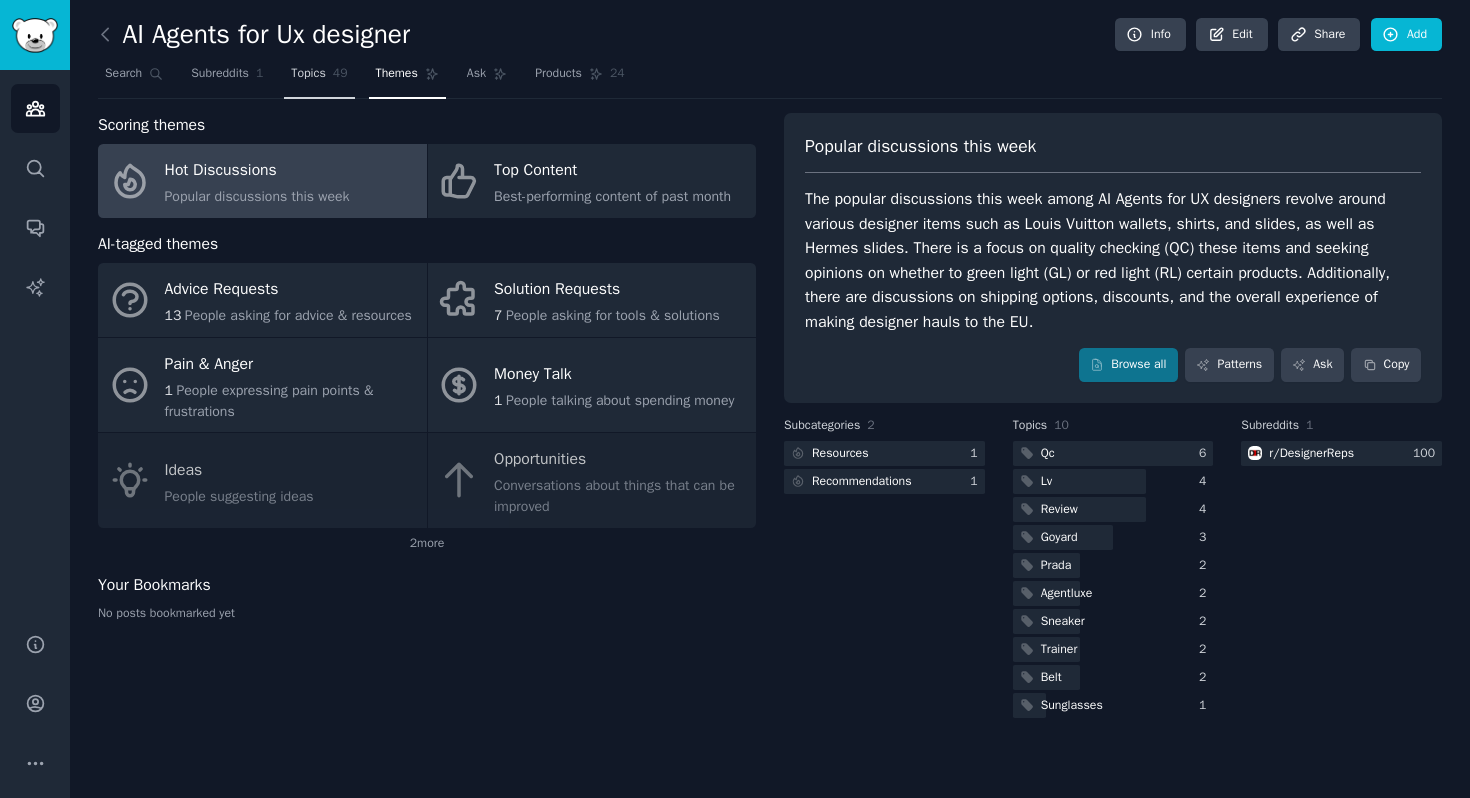 click on "Topics" at bounding box center (308, 74) 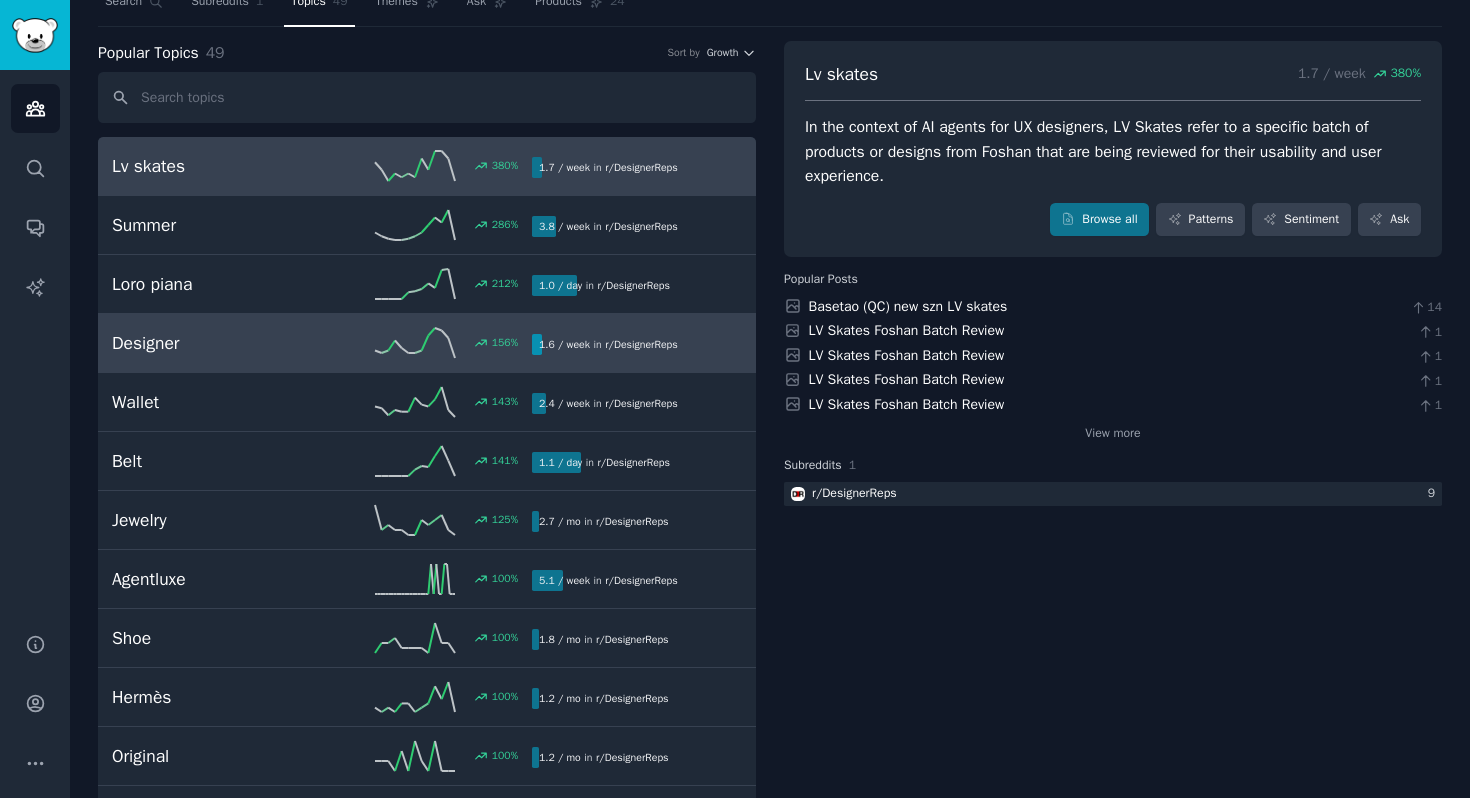 scroll, scrollTop: 94, scrollLeft: 0, axis: vertical 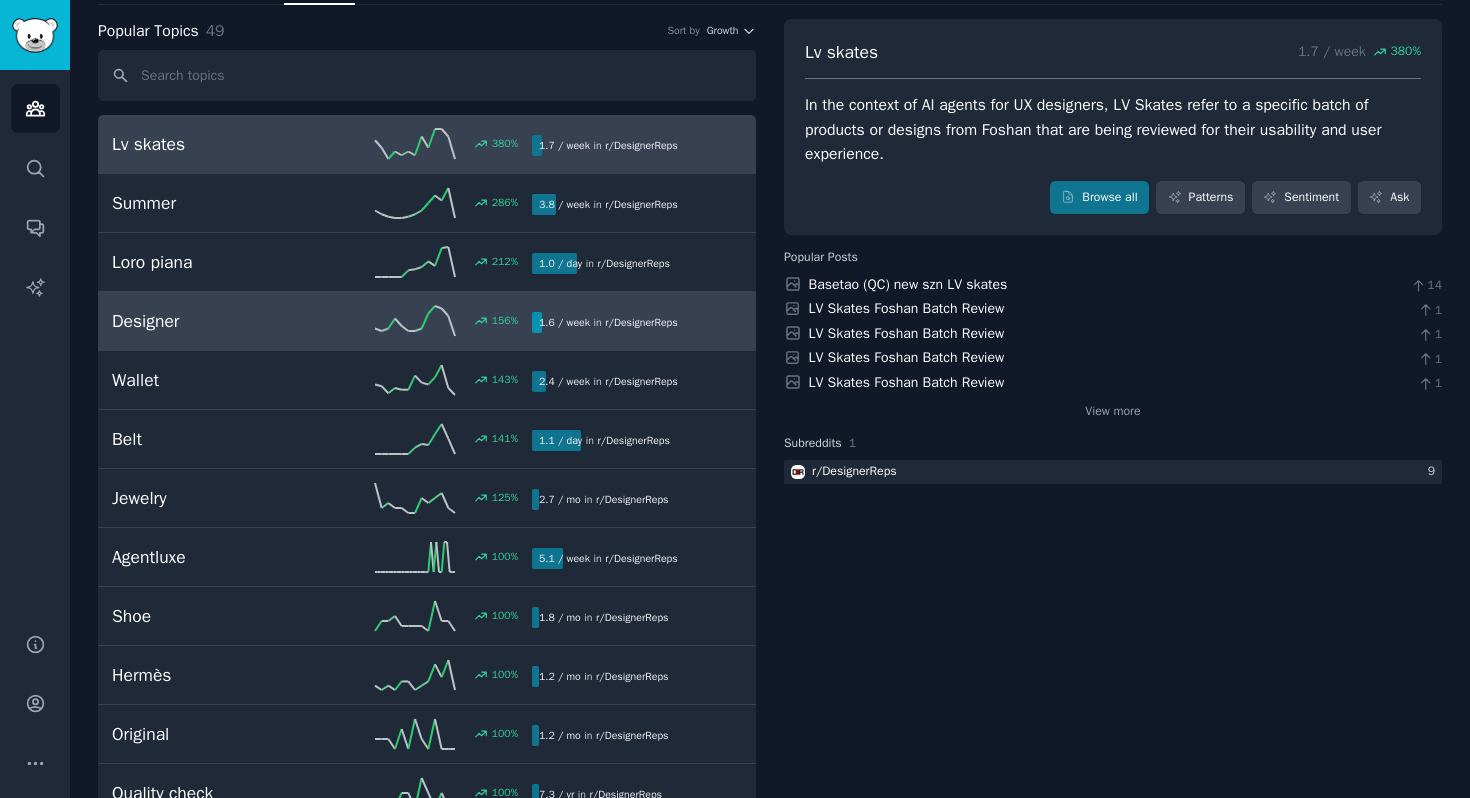 click on "156 %" at bounding box center (427, 321) 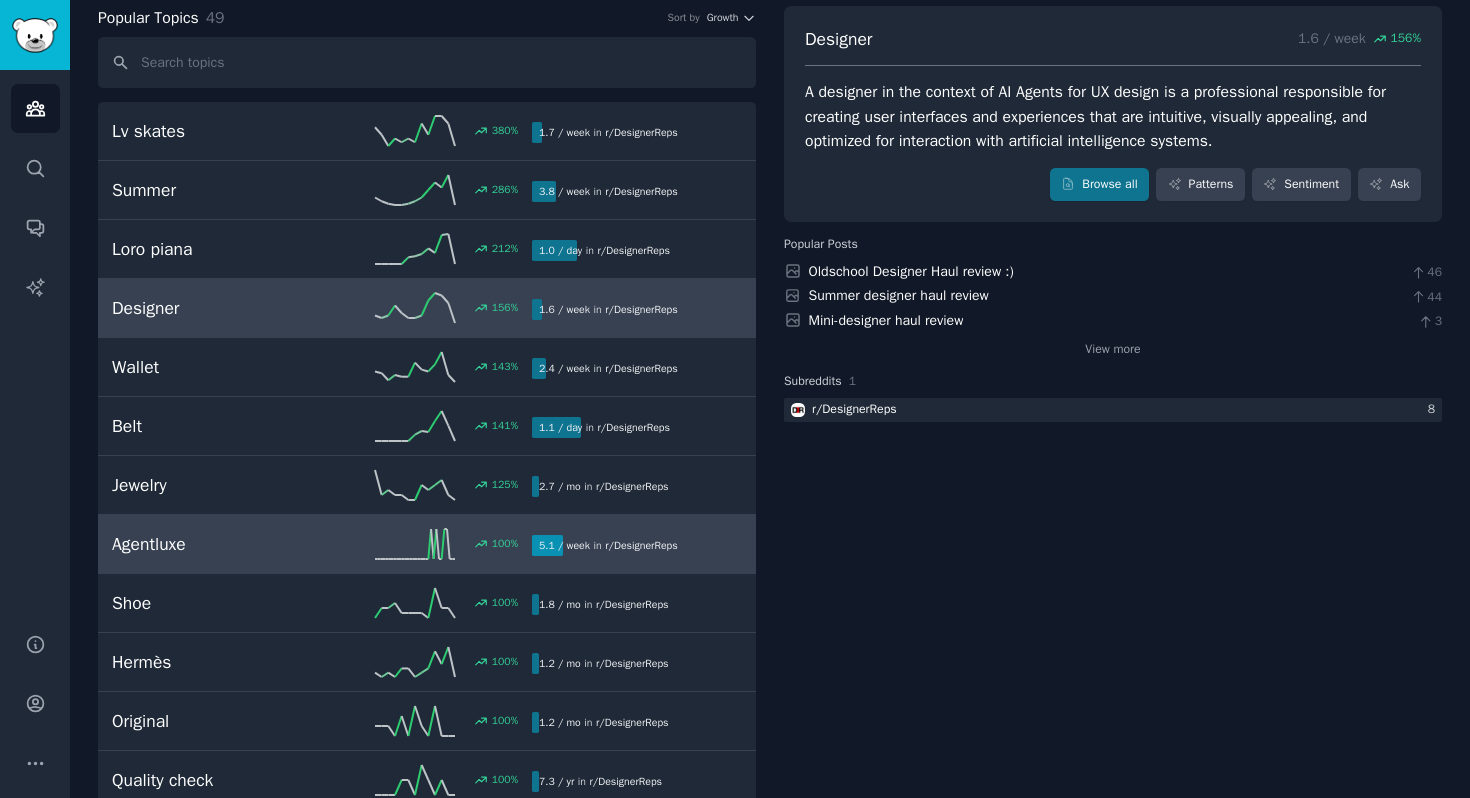 scroll, scrollTop: 105, scrollLeft: 0, axis: vertical 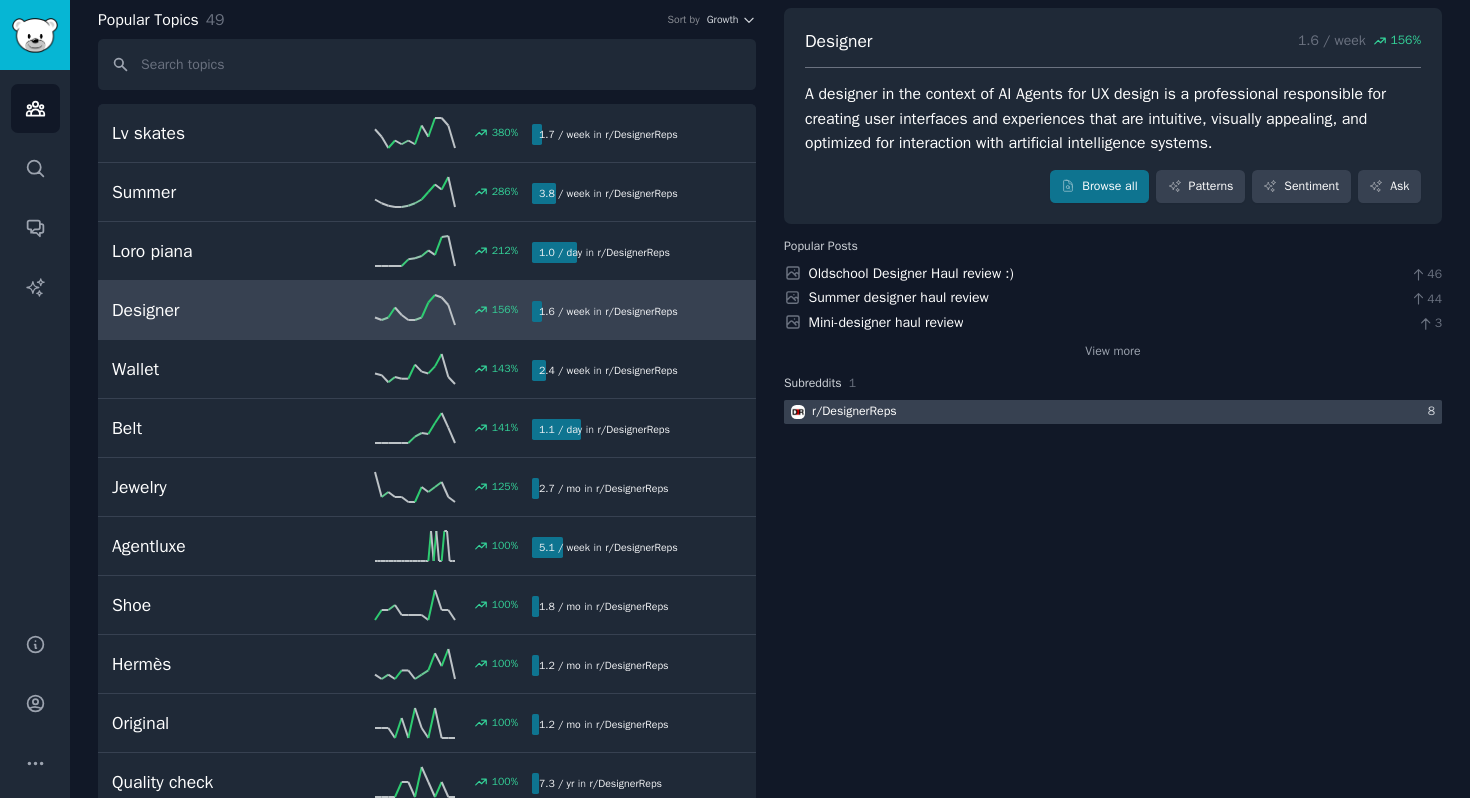 click on "r/ [NAME]" at bounding box center (854, 412) 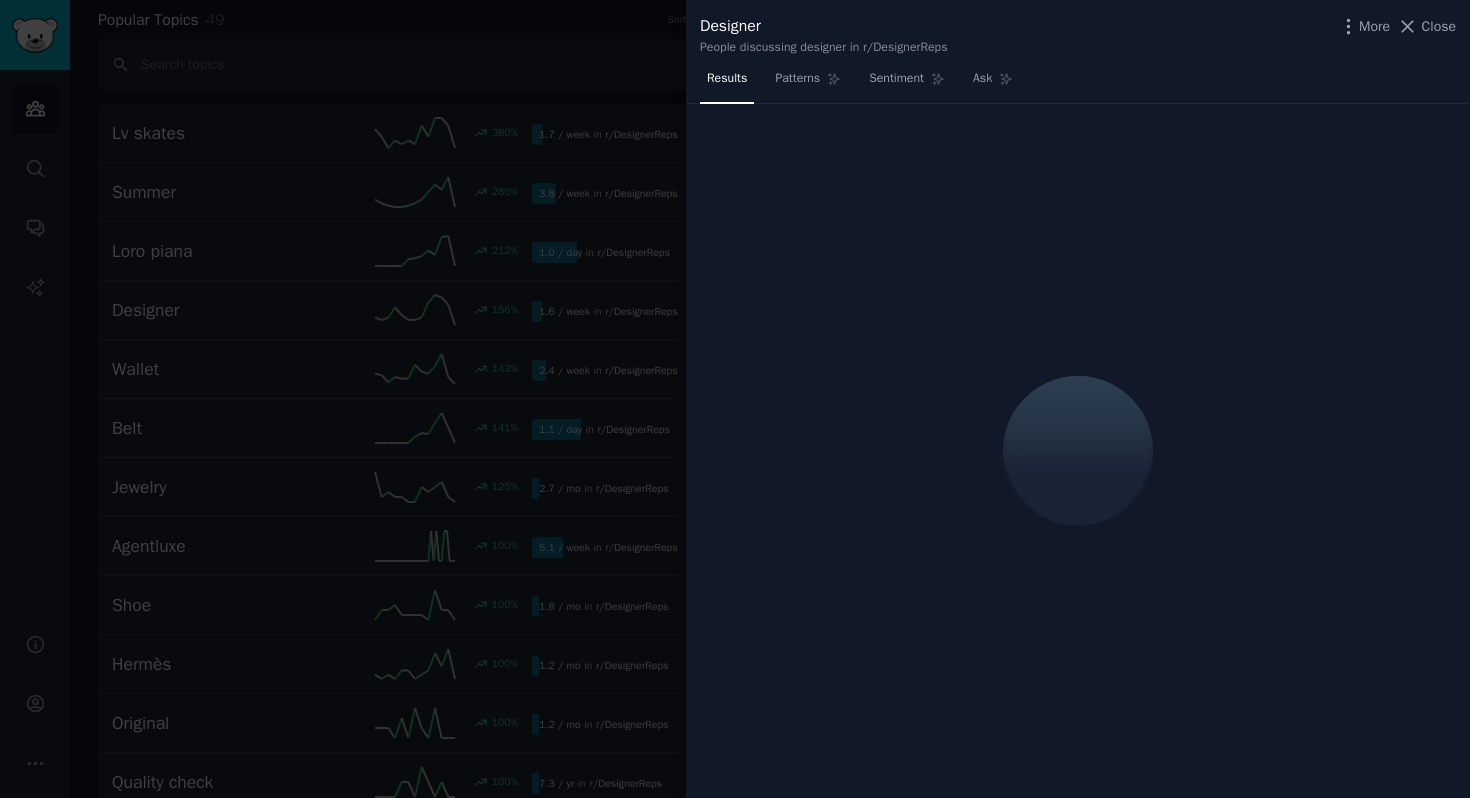 click at bounding box center (735, 399) 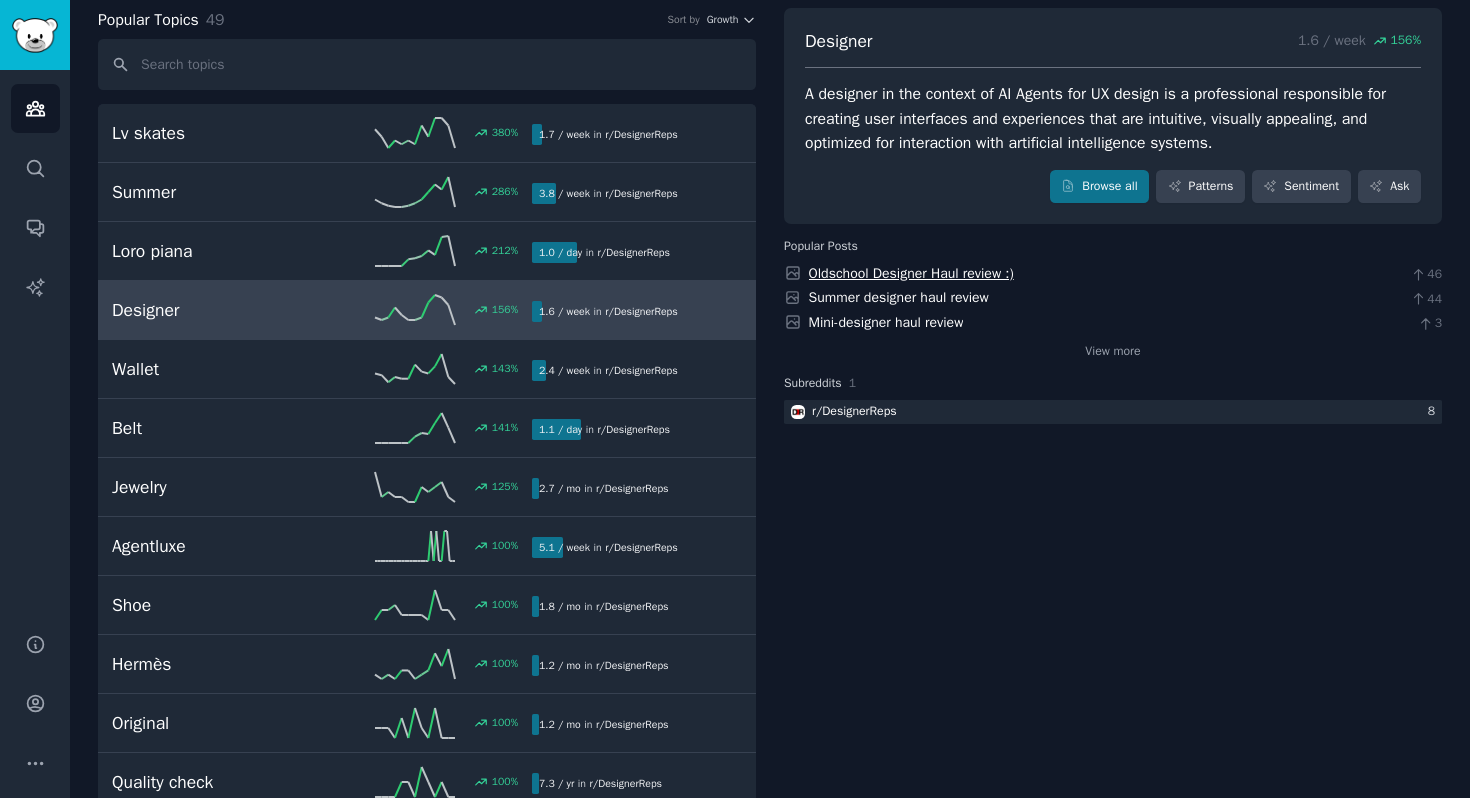 click on "Oldschool Designer Haul review :)" at bounding box center (911, 273) 